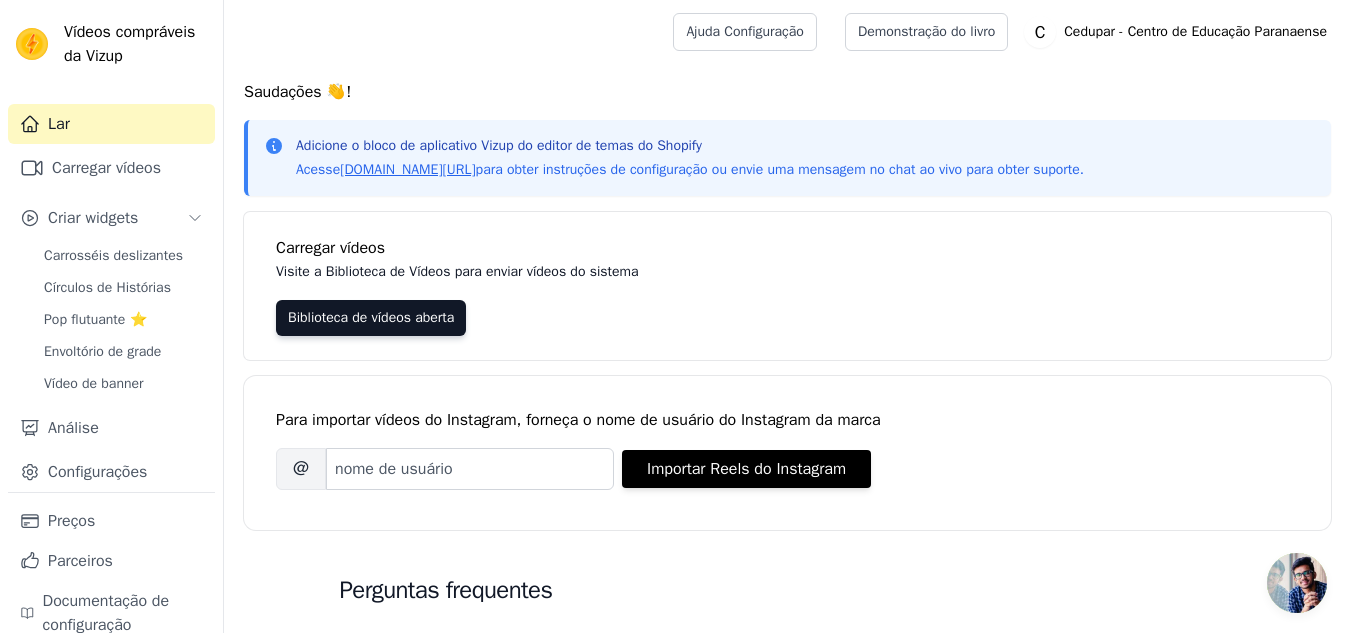 scroll, scrollTop: 200, scrollLeft: 0, axis: vertical 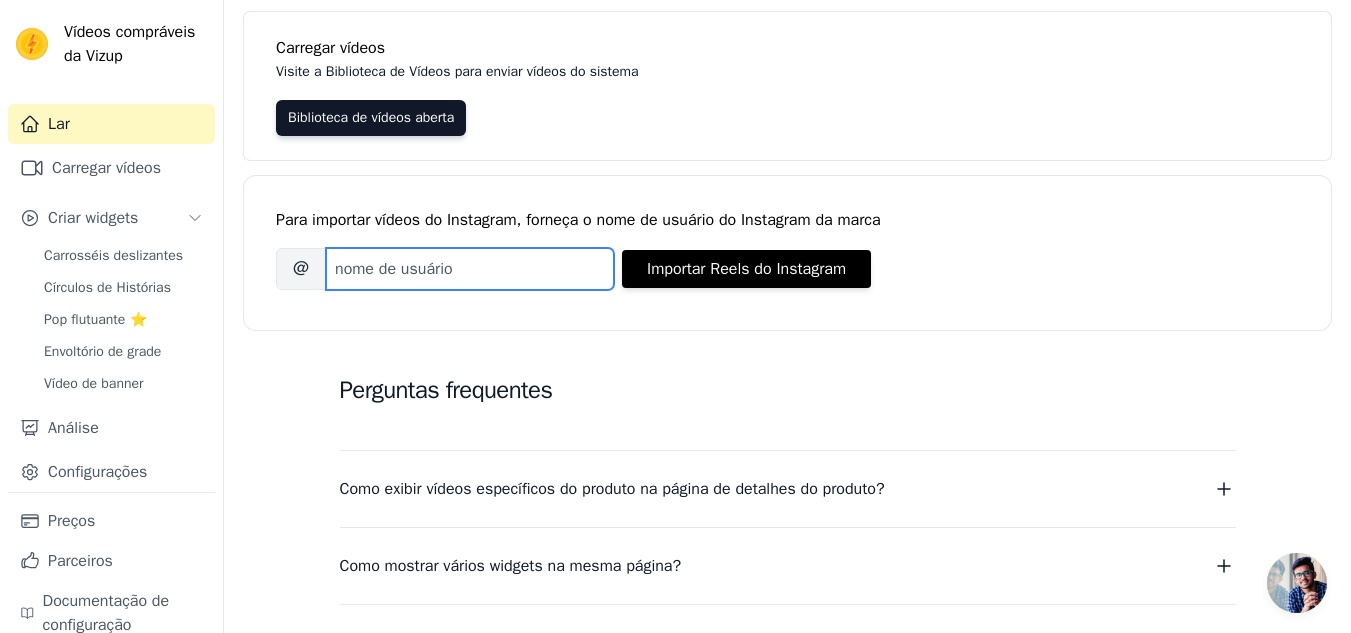 click on "Nome de usuário do Instagram da marca" at bounding box center (470, 269) 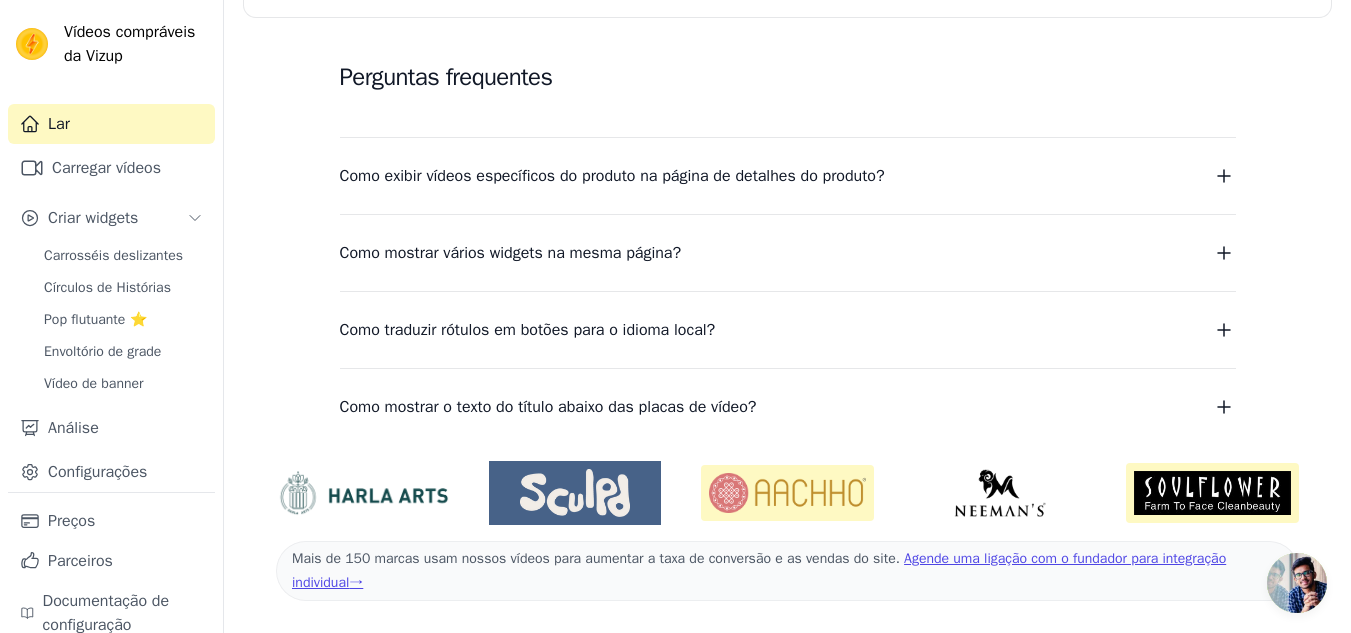 scroll, scrollTop: 213, scrollLeft: 0, axis: vertical 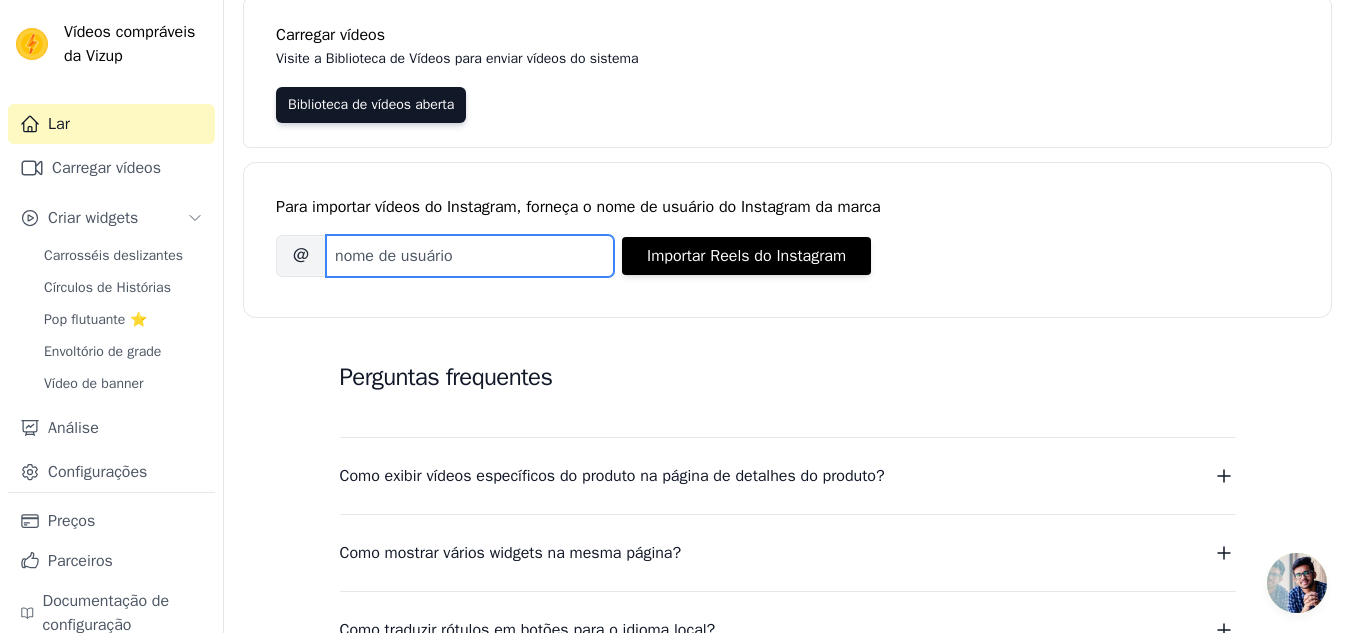 click on "Nome de usuário do Instagram da marca" at bounding box center (470, 256) 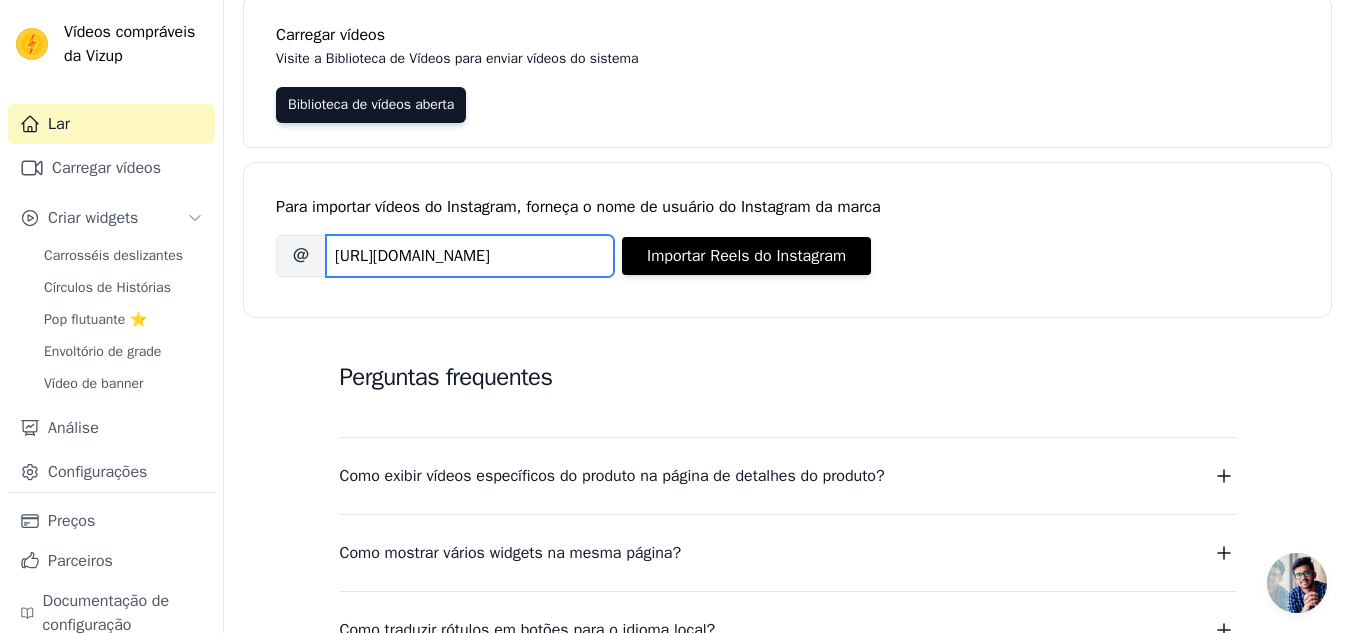 drag, startPoint x: 538, startPoint y: 253, endPoint x: 327, endPoint y: 272, distance: 211.85373 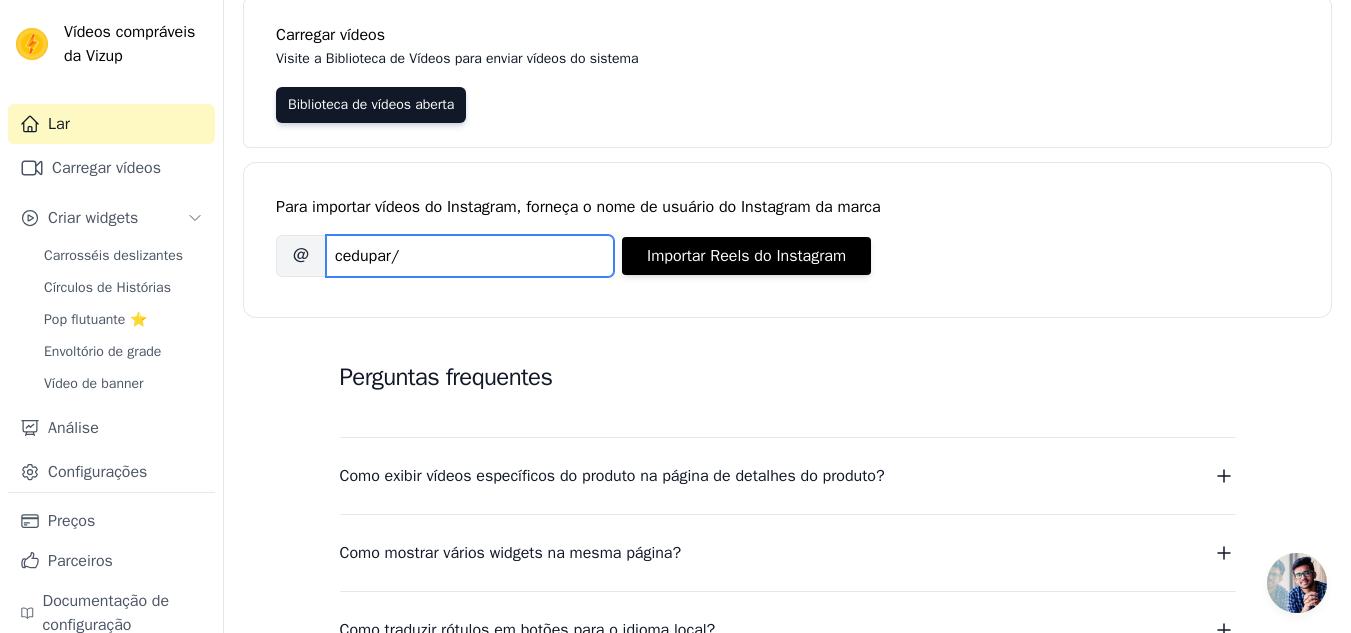 drag, startPoint x: 395, startPoint y: 255, endPoint x: 429, endPoint y: 257, distance: 34.058773 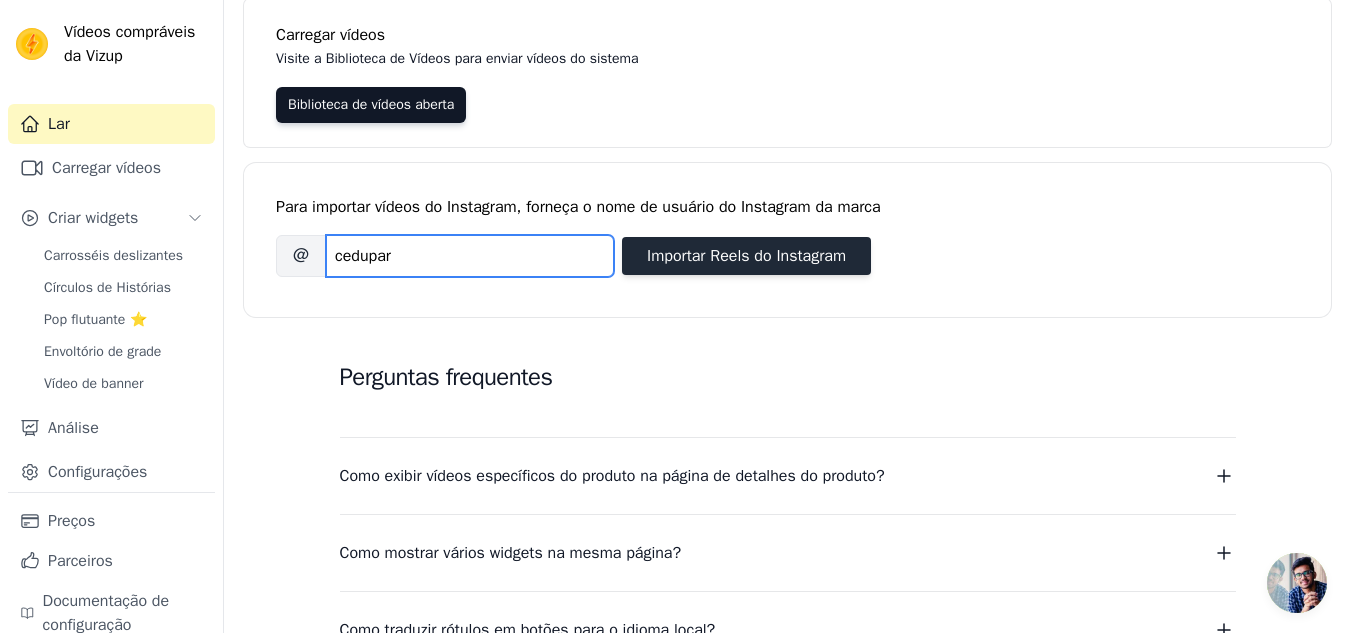 type on "cedupar" 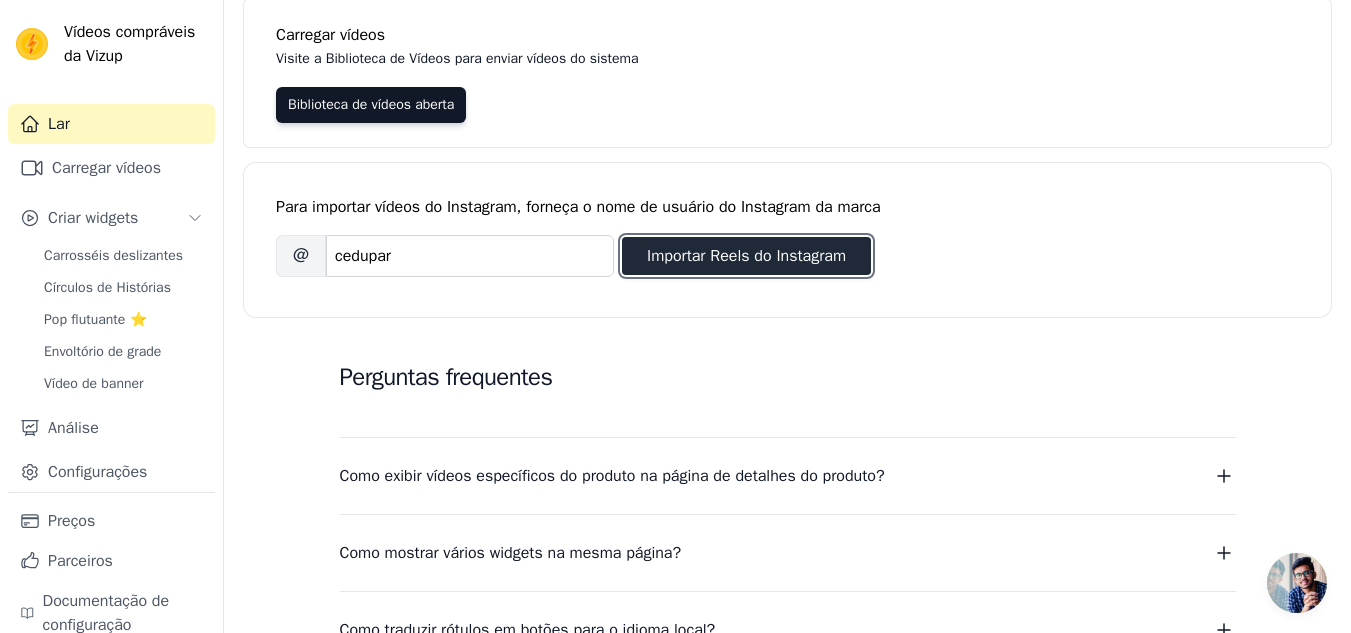 click on "Importar Reels do Instagram" at bounding box center [746, 256] 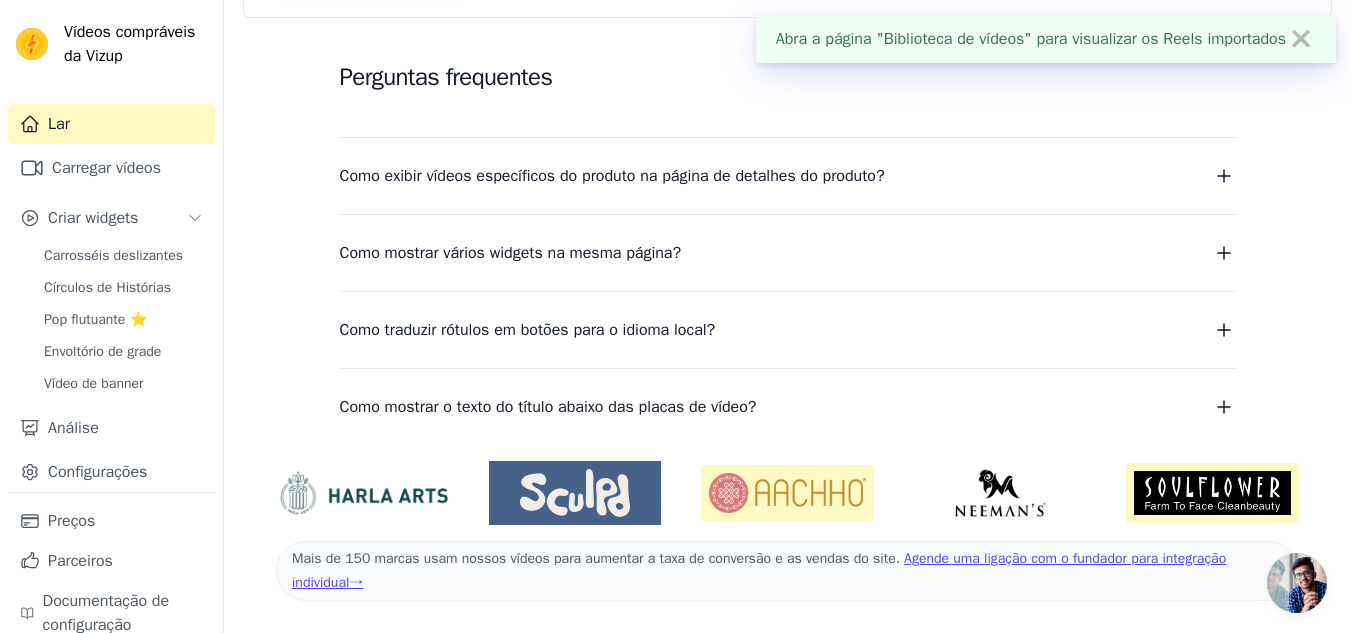 scroll, scrollTop: 43, scrollLeft: 0, axis: vertical 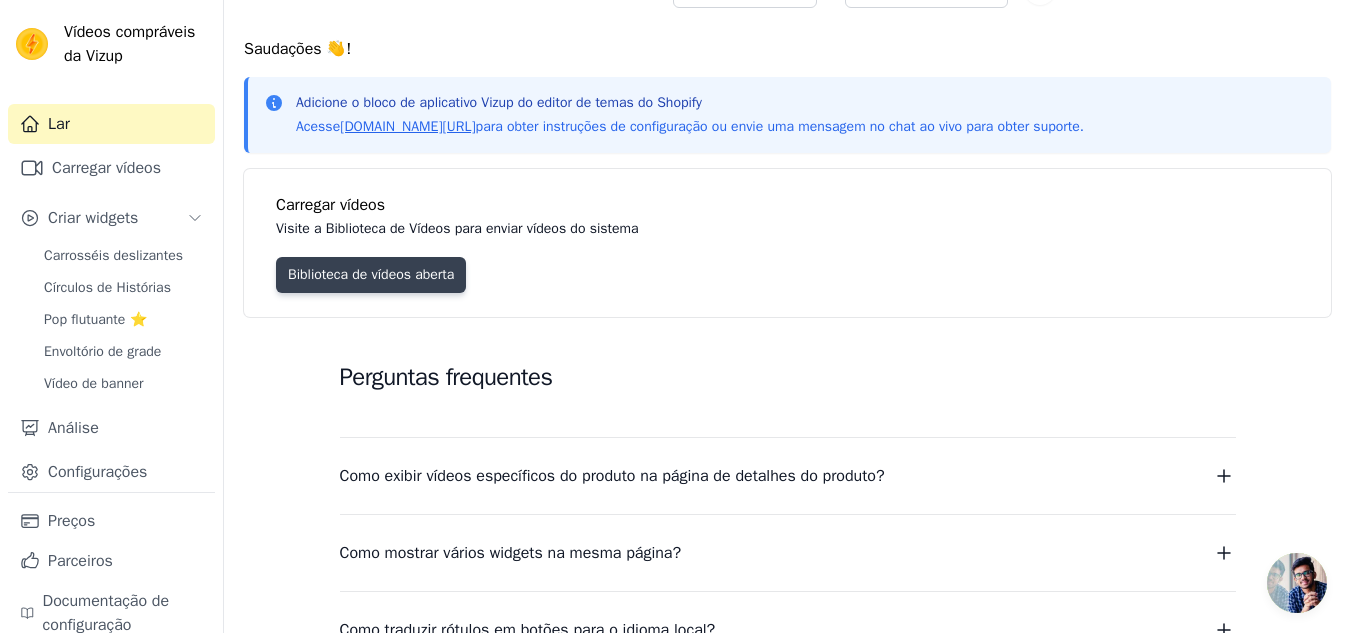 click on "Biblioteca de vídeos aberta" at bounding box center (371, 274) 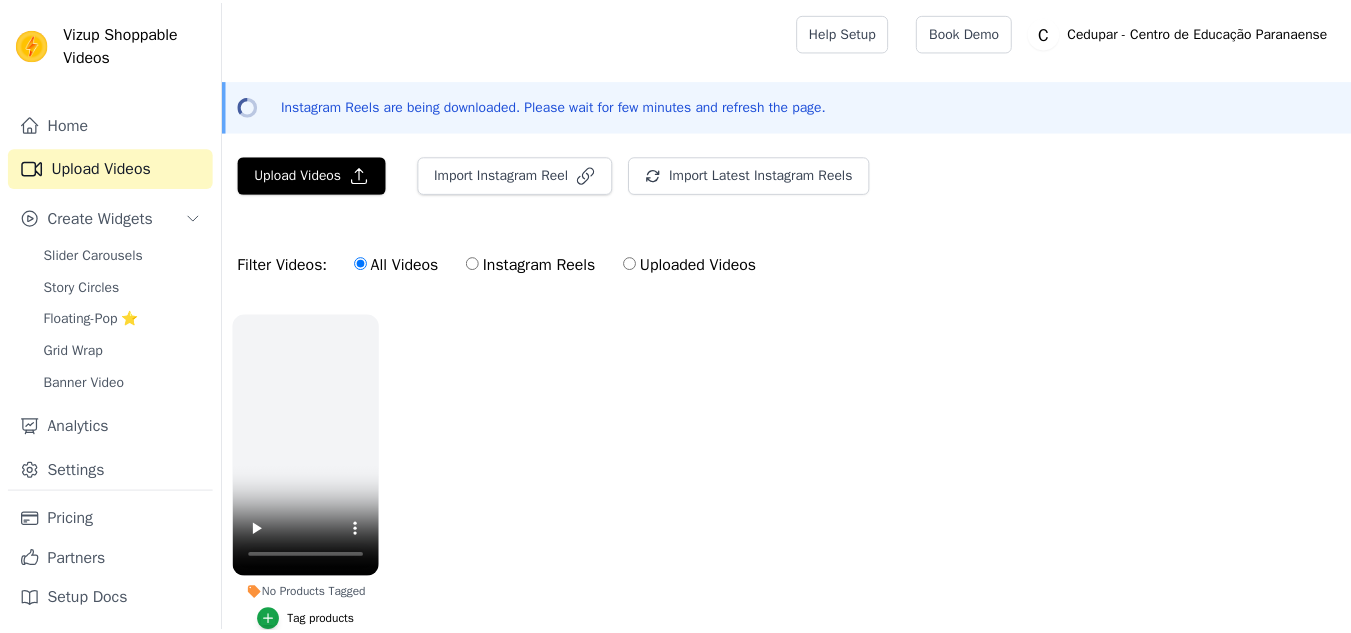 scroll, scrollTop: 0, scrollLeft: 0, axis: both 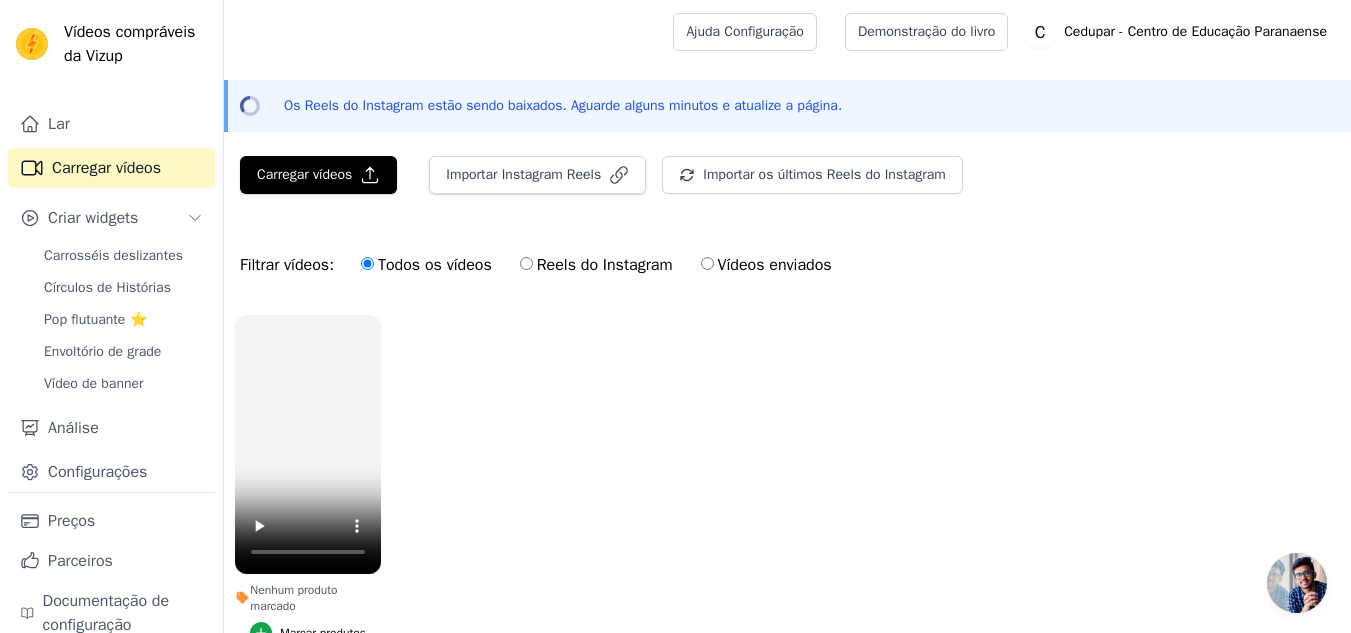 click on "Reels do Instagram" at bounding box center [526, 263] 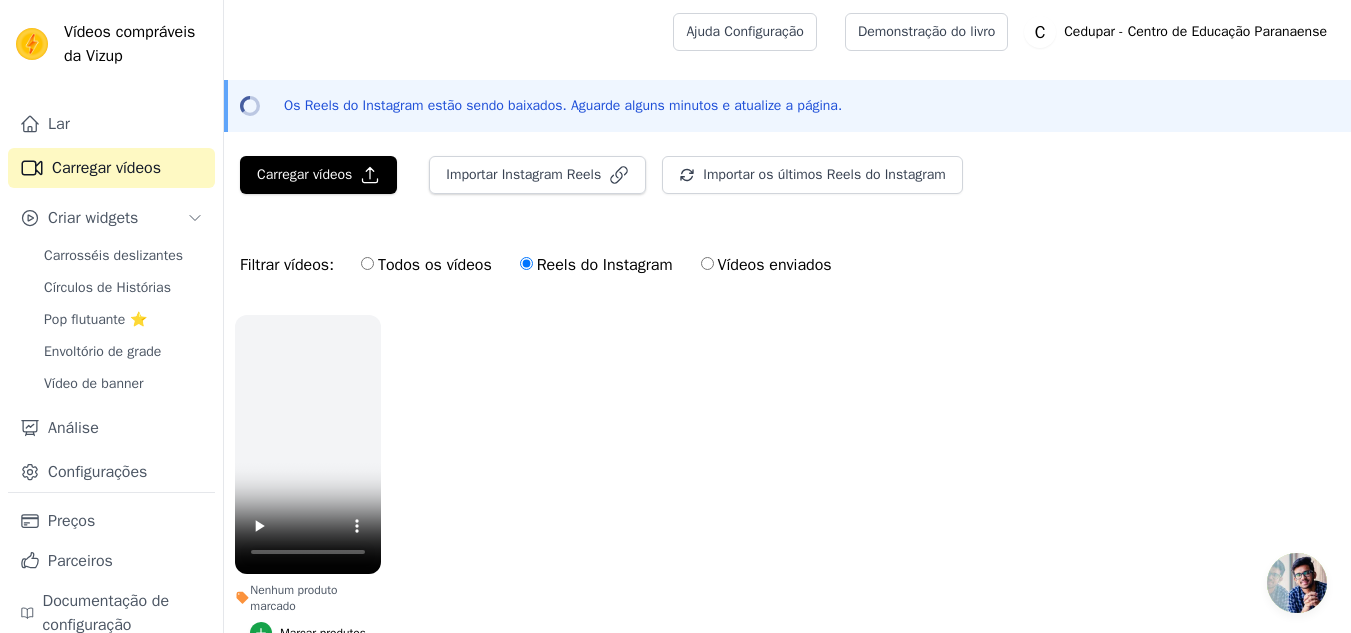 scroll, scrollTop: 120, scrollLeft: 0, axis: vertical 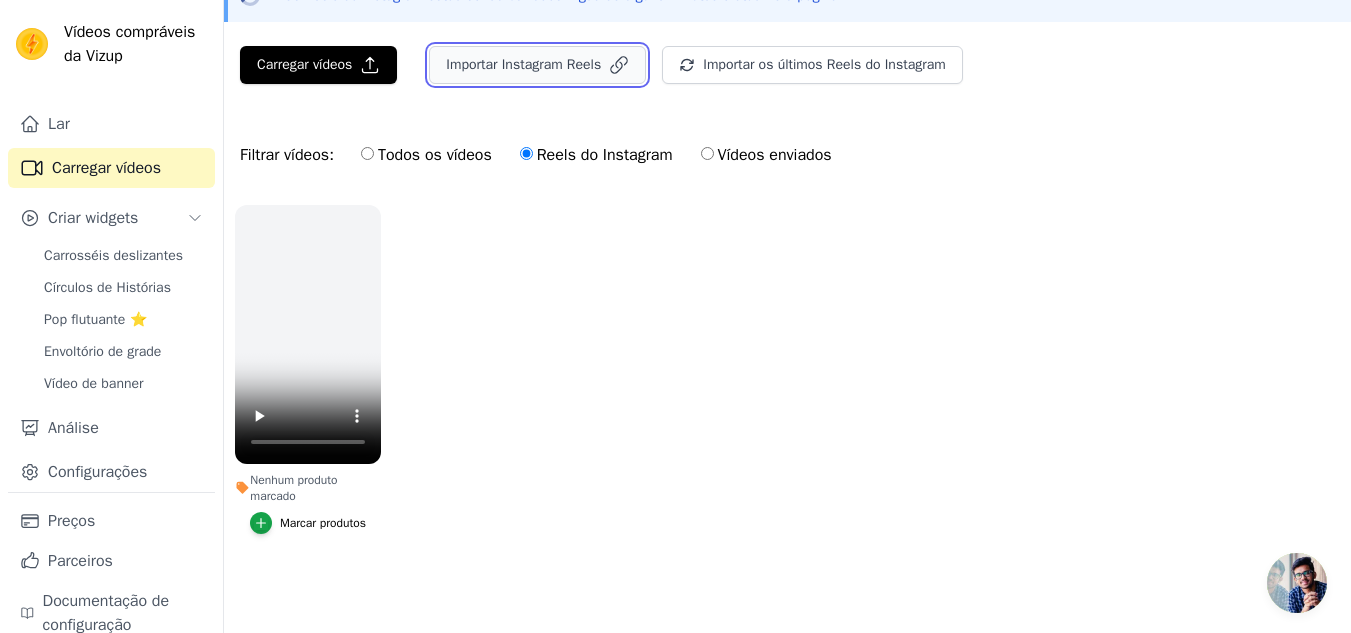 click on "Importar Instagram Reels" at bounding box center [523, 64] 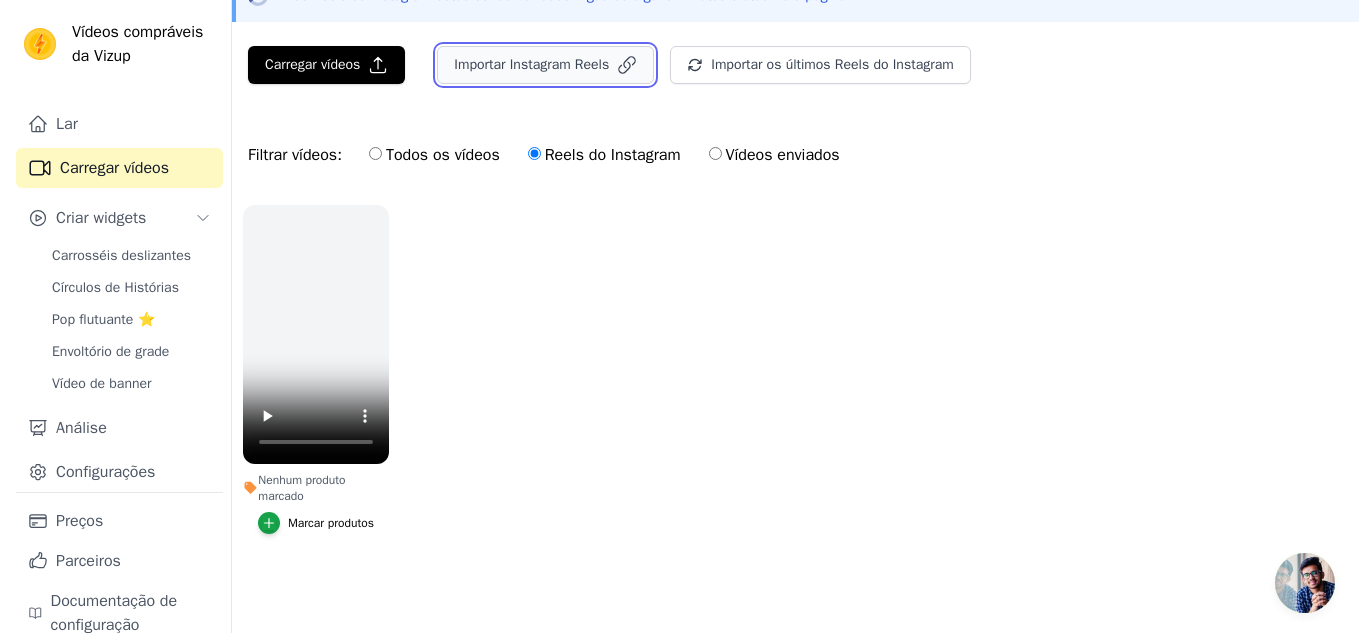 scroll, scrollTop: 0, scrollLeft: 0, axis: both 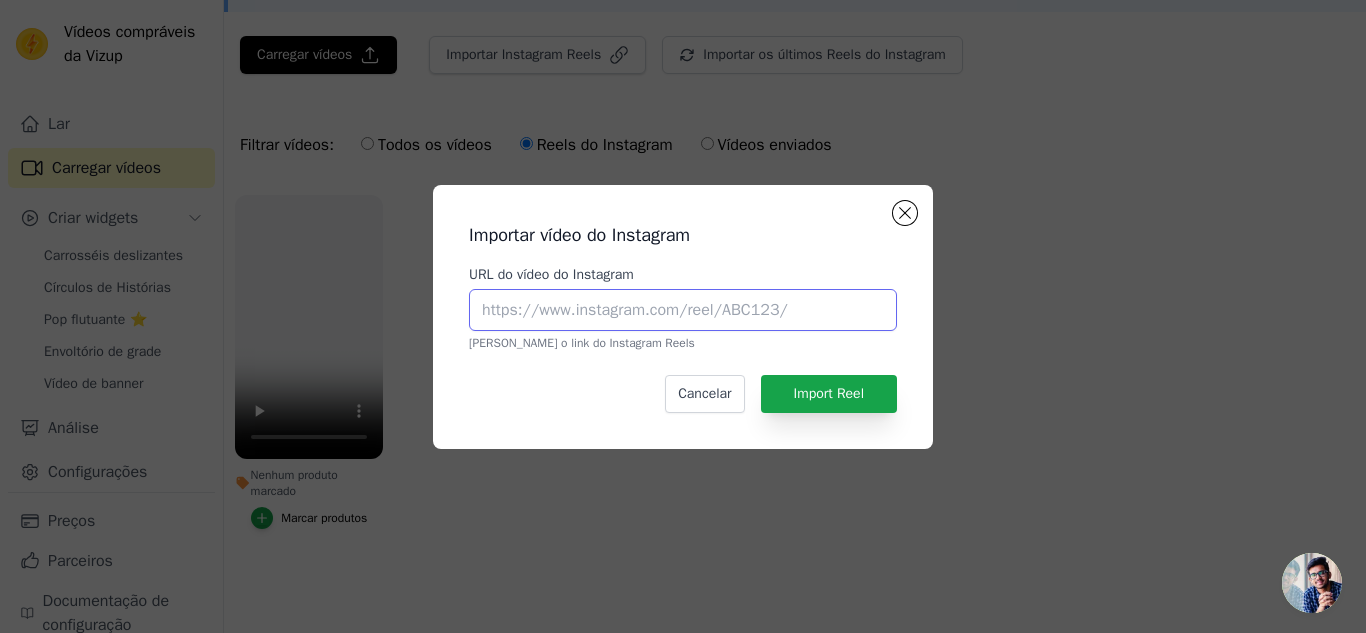 click on "URL do vídeo do Instagram" at bounding box center (683, 310) 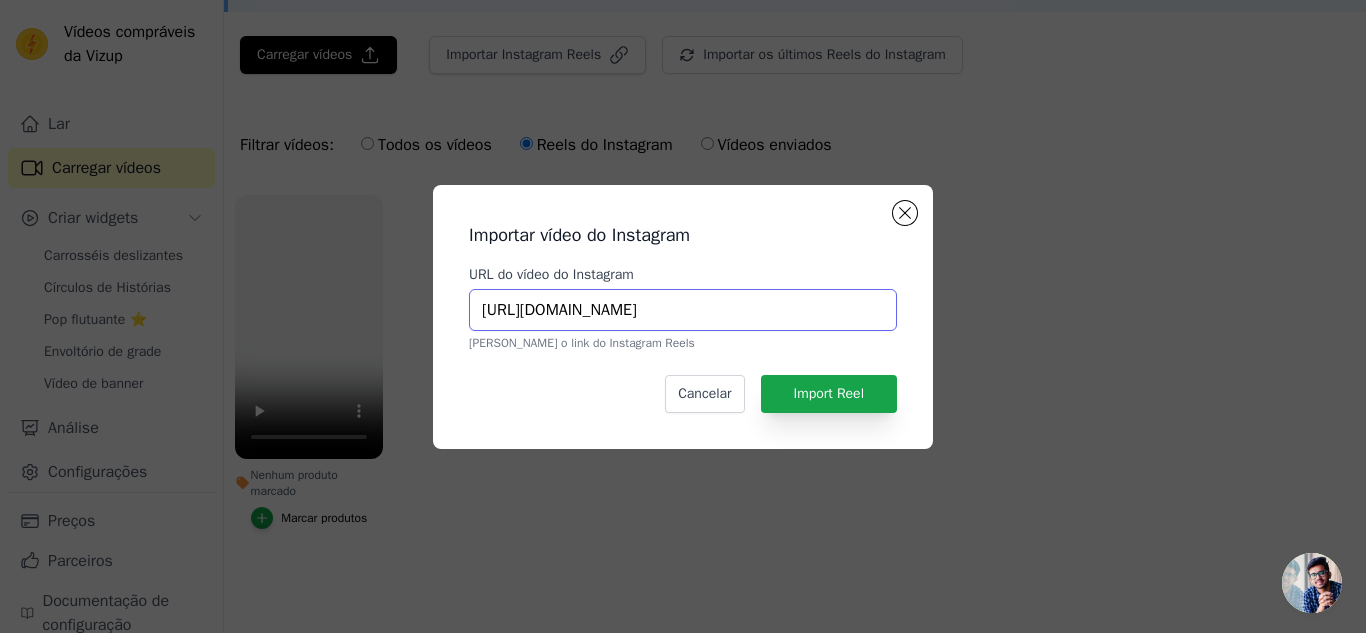 scroll, scrollTop: 0, scrollLeft: 361, axis: horizontal 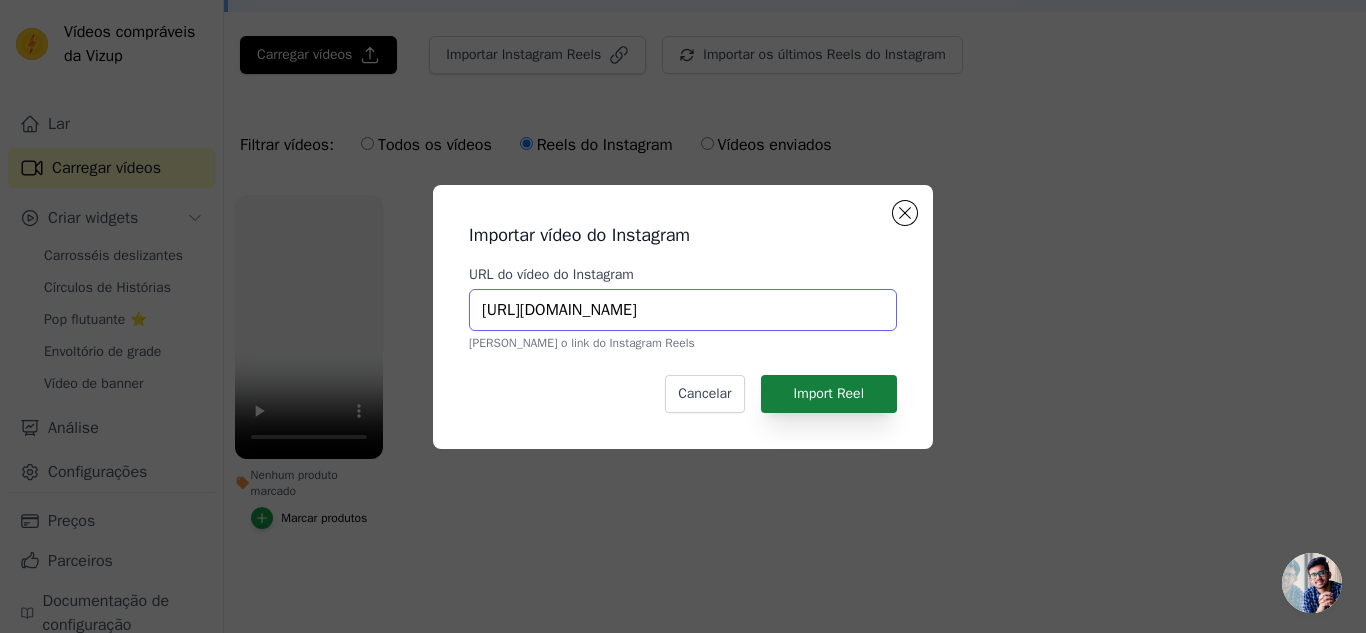 type on "https://www.instagram.com/reel/DF-G1SEO0hk/?utm_source=ig_web_copy_link&igsh=MzRlODBiNWFlZA==" 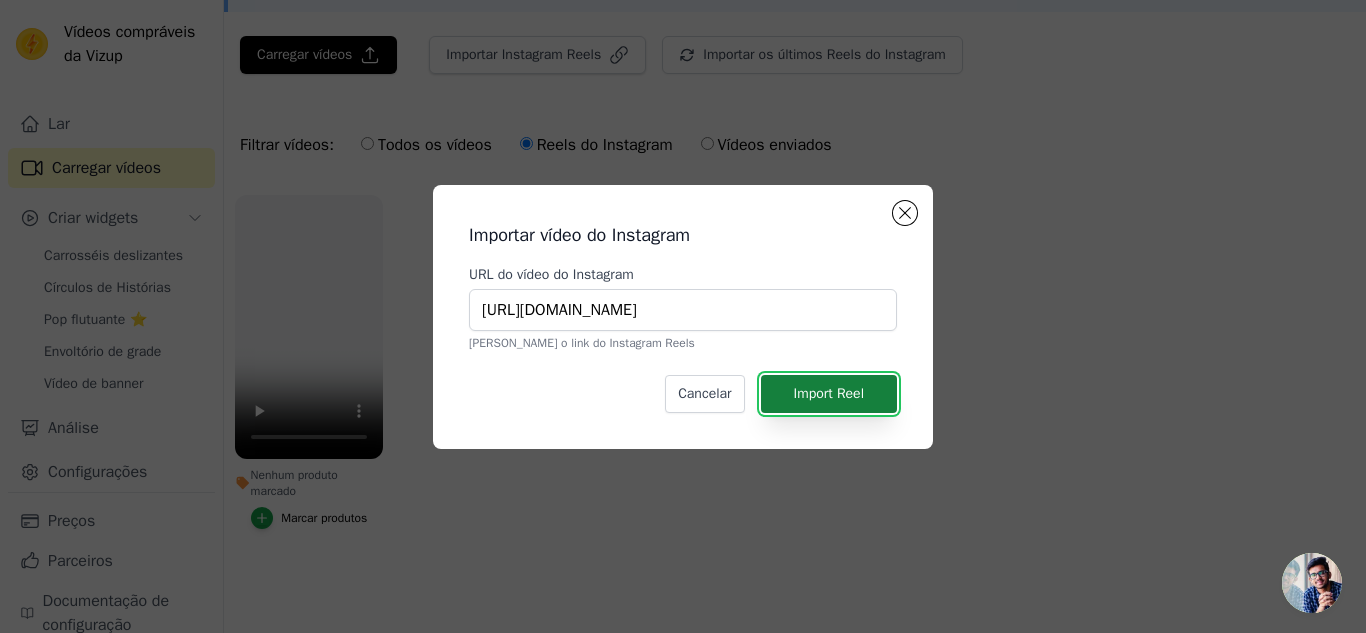click on "Import Reel" at bounding box center [829, 393] 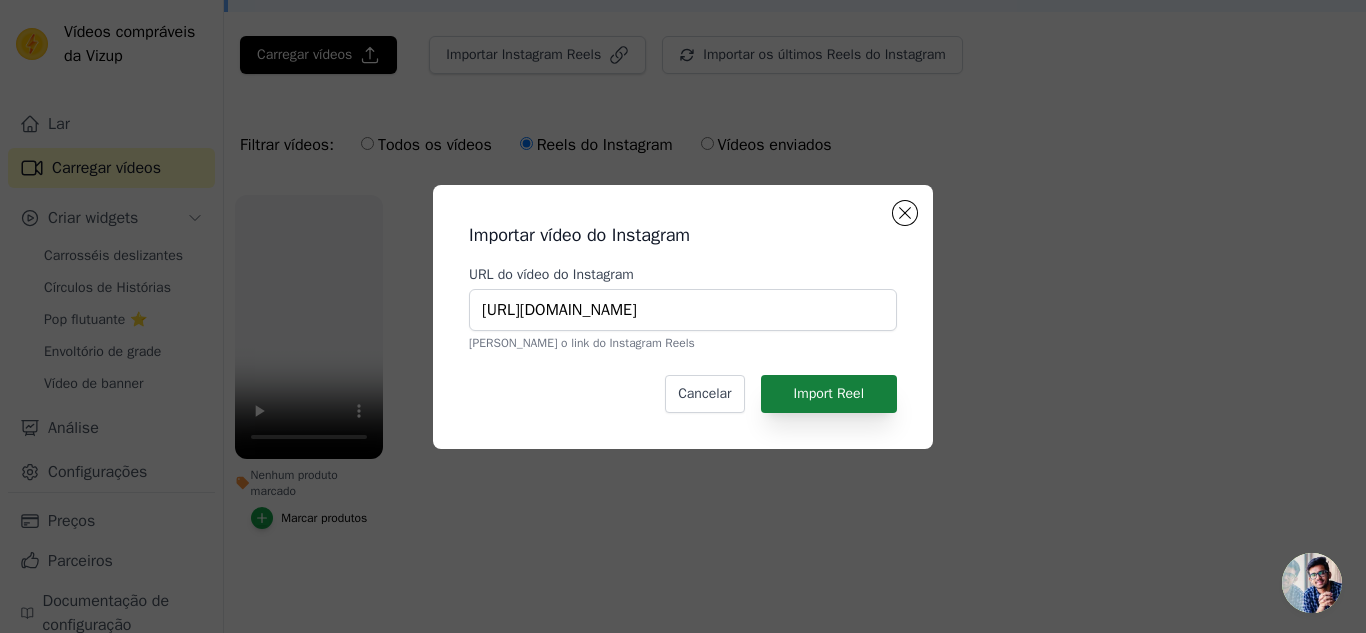 scroll, scrollTop: 0, scrollLeft: 0, axis: both 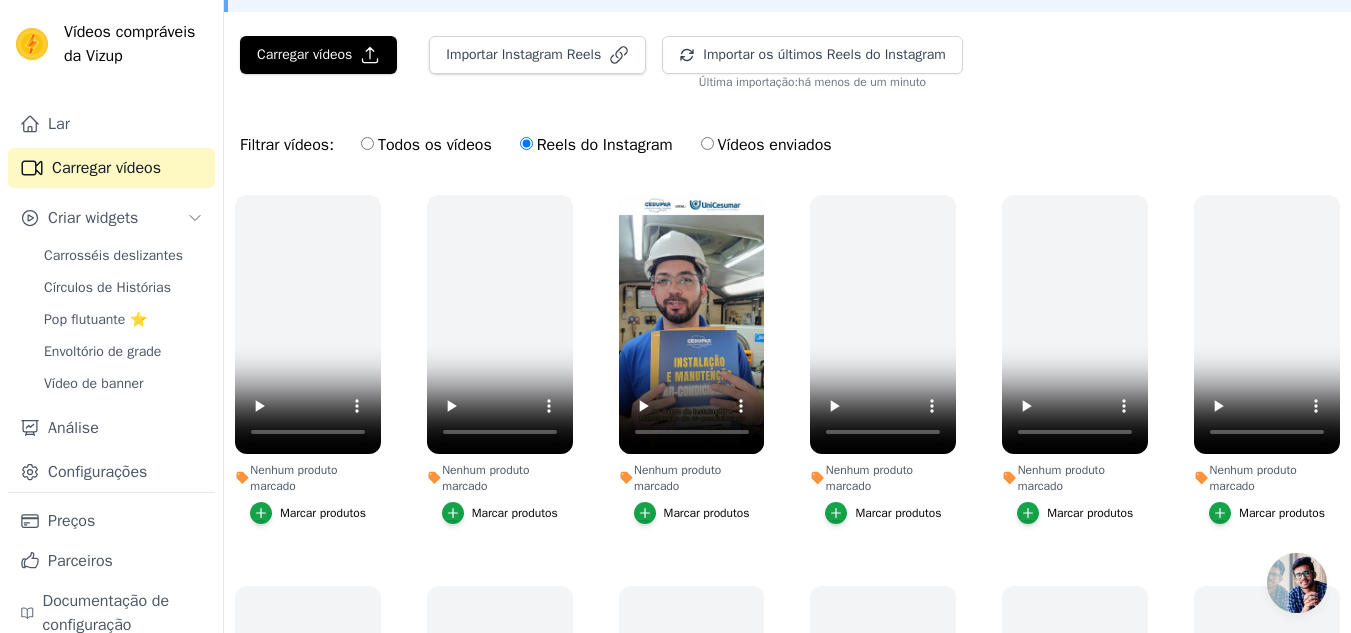 click on "Todos os vídeos" at bounding box center [367, 143] 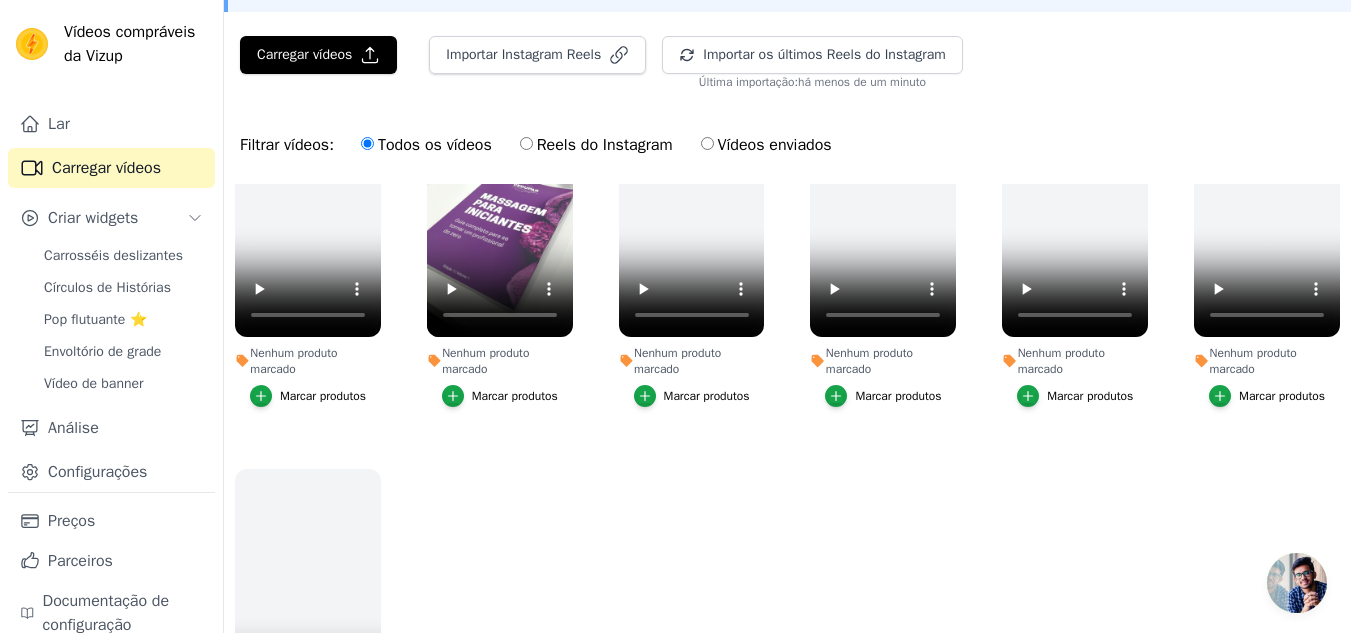 scroll, scrollTop: 994, scrollLeft: 0, axis: vertical 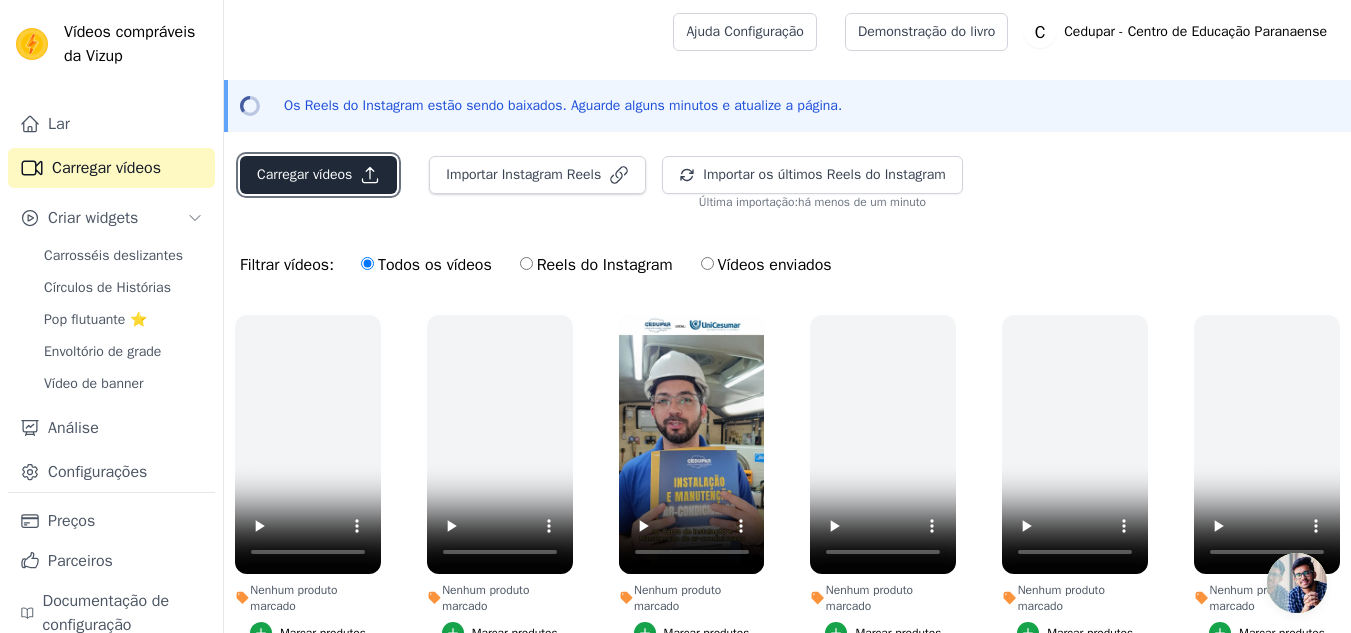 click on "Carregar vídeos" at bounding box center (304, 174) 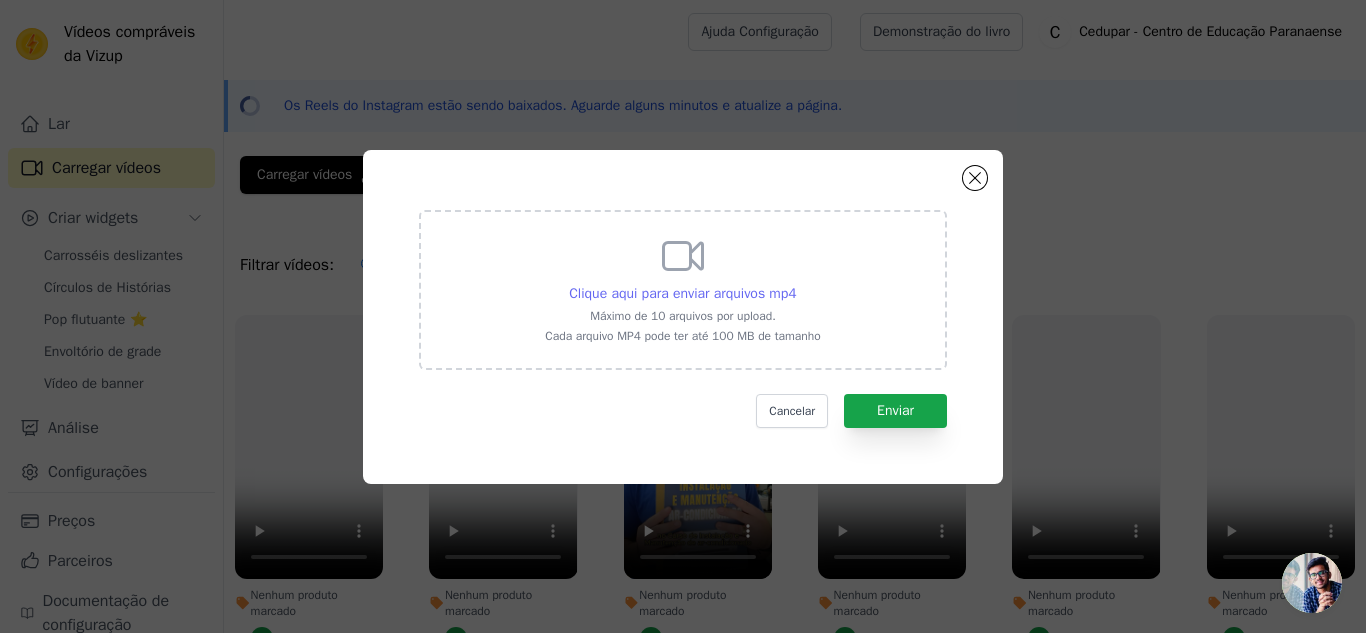 click on "Clique aqui para enviar arquivos mp4" at bounding box center [683, 293] 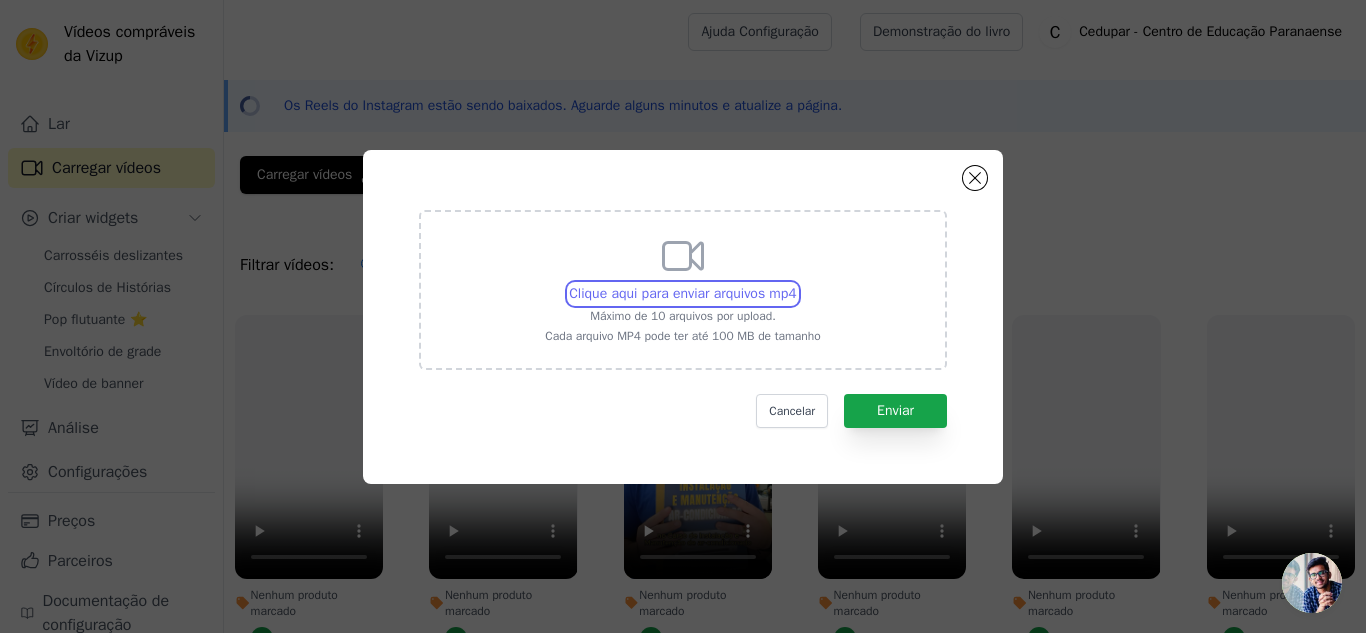 click on "Clique aqui para enviar arquivos mp4     Máximo de 10 arquivos por upload.   Cada arquivo MP4 pode ter até 100 MB de tamanho" at bounding box center [796, 283] 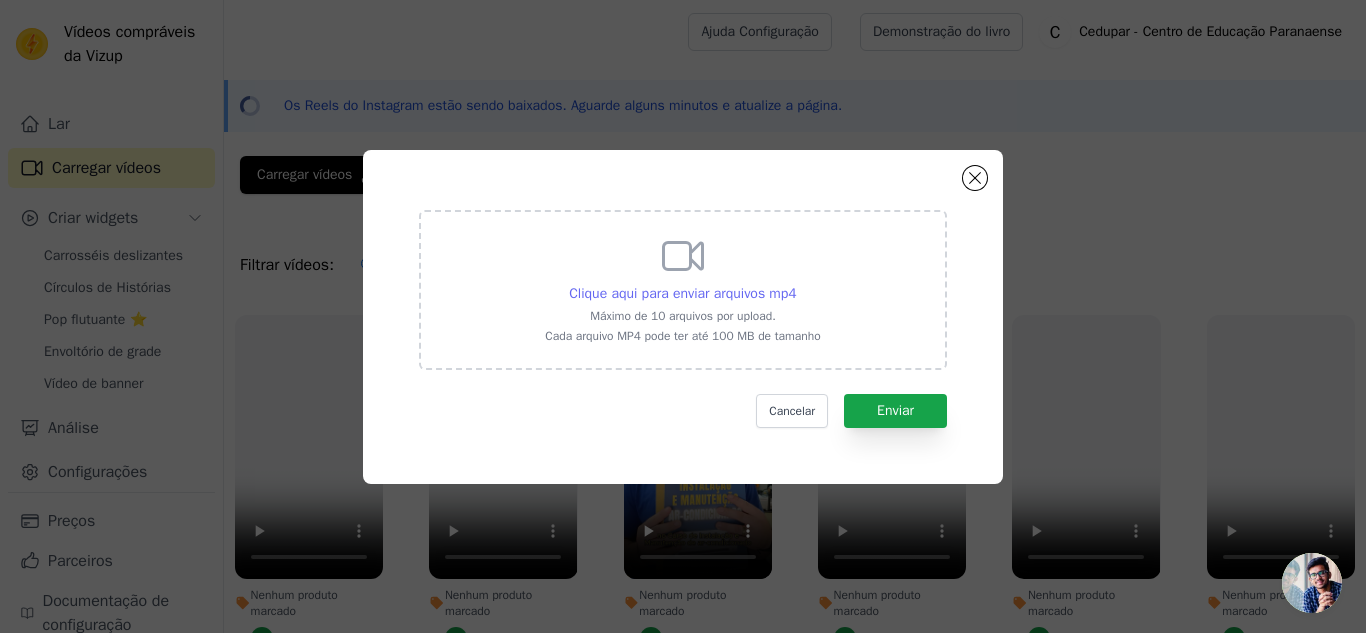 click on "Clique aqui para enviar arquivos mp4" at bounding box center [683, 293] 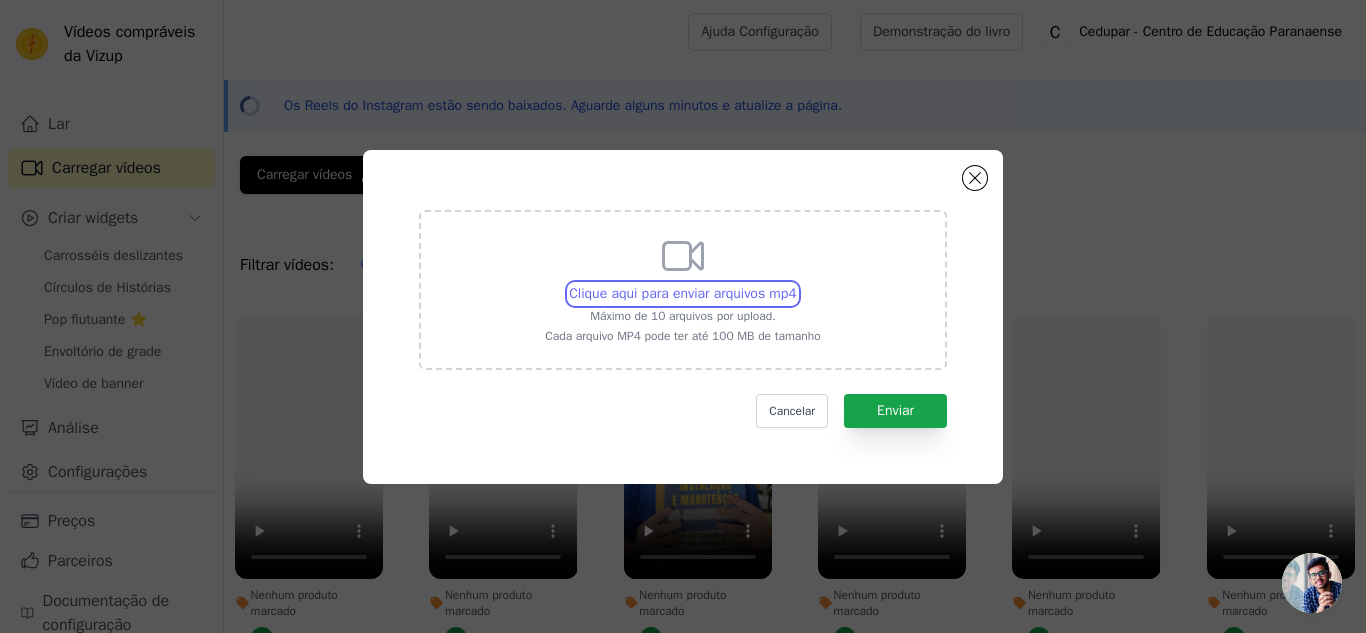 click on "Clique aqui para enviar arquivos mp4     Máximo de 10 arquivos por upload.   Cada arquivo MP4 pode ter até 100 MB de tamanho" at bounding box center [796, 283] 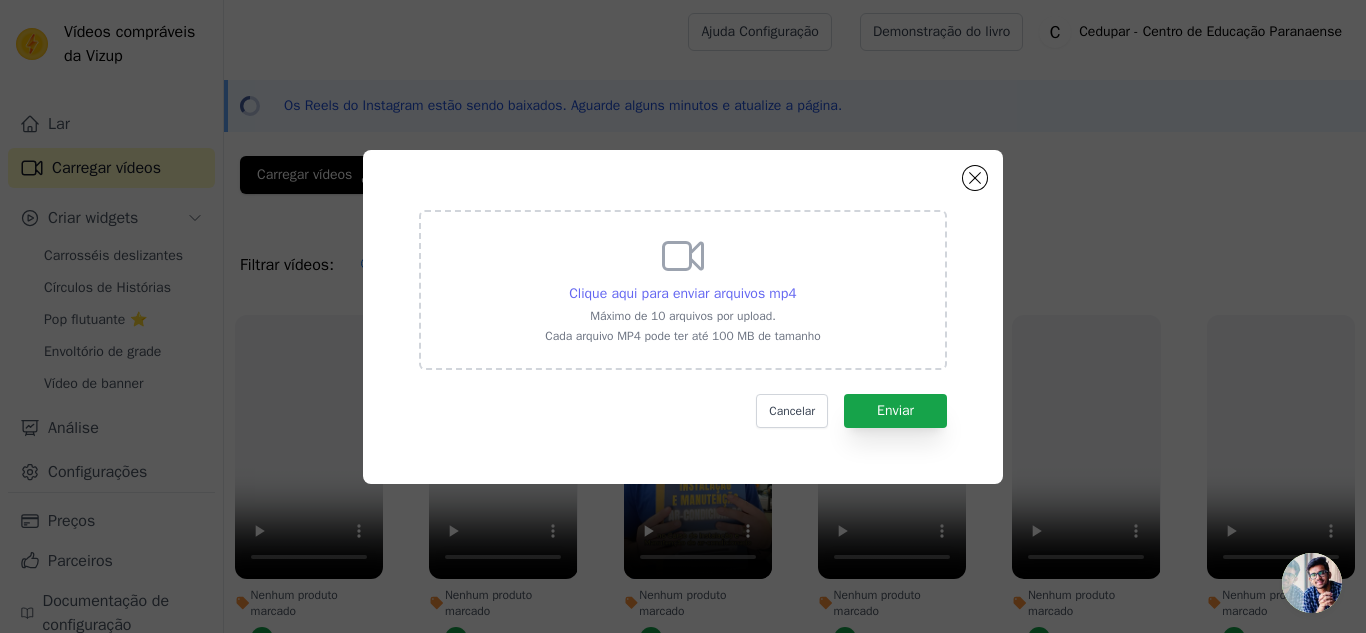 click on "Clique aqui para enviar arquivos mp4" at bounding box center (683, 293) 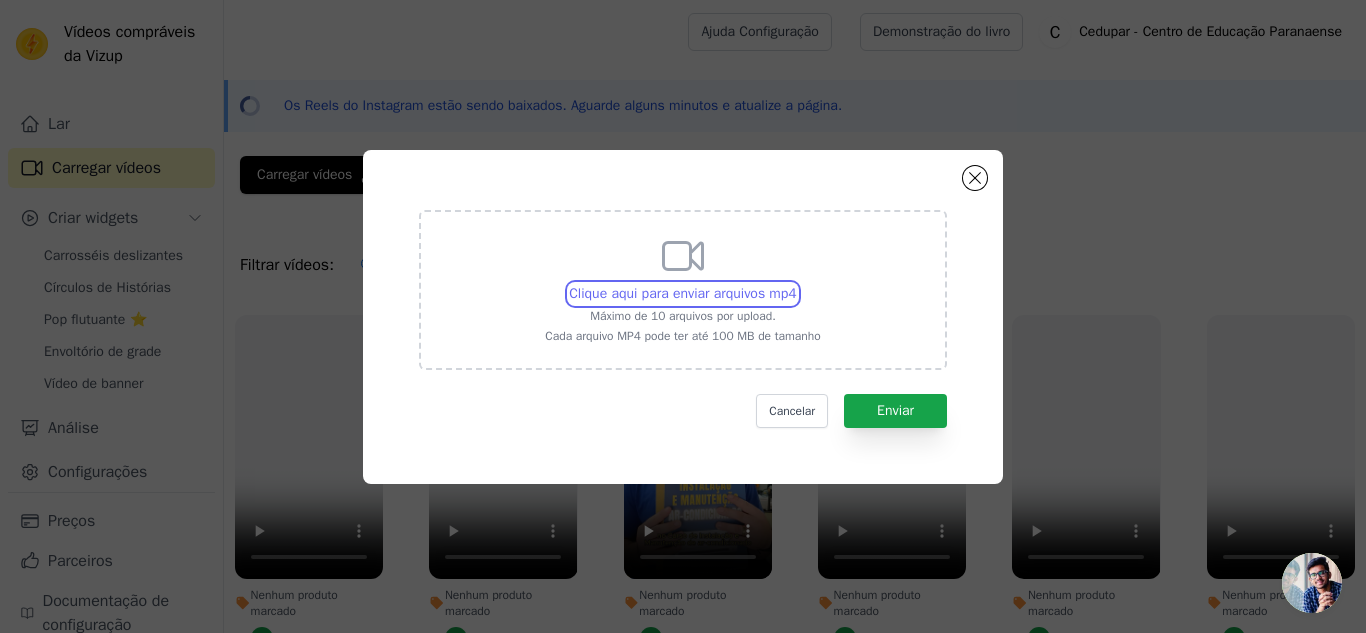 click on "Clique aqui para enviar arquivos mp4     Máximo de 10 arquivos por upload.   Cada arquivo MP4 pode ter até 100 MB de tamanho" at bounding box center (796, 283) 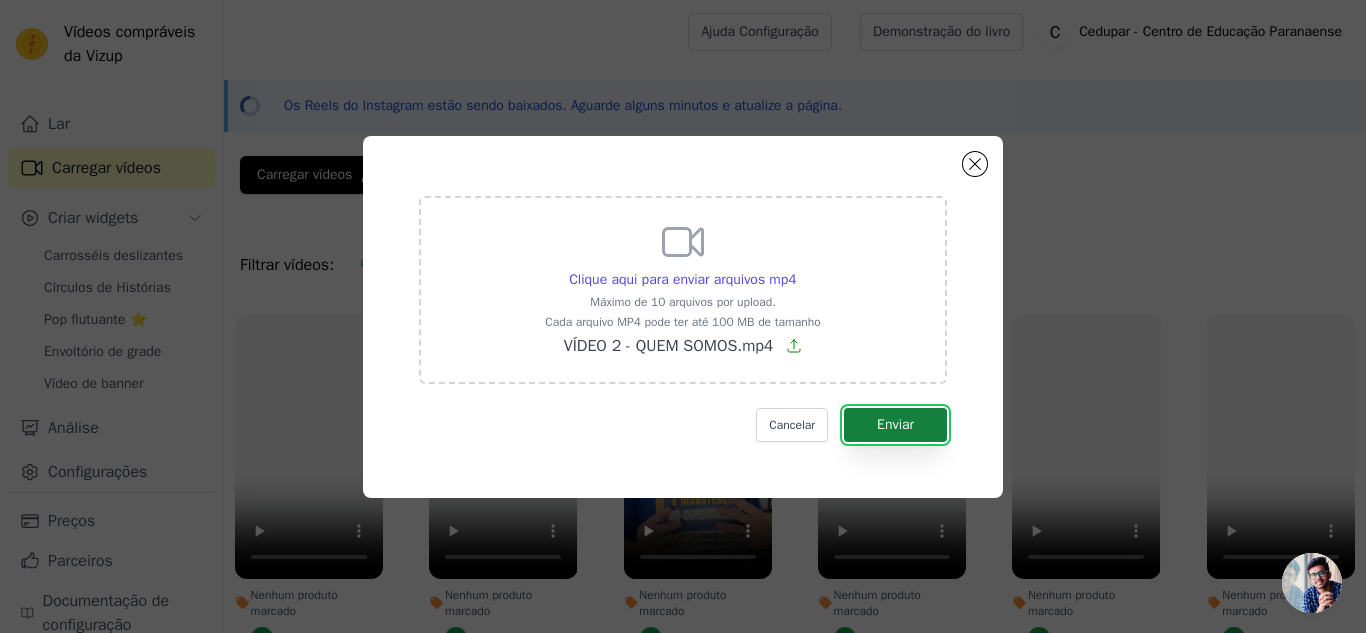 click on "Enviar" at bounding box center (895, 424) 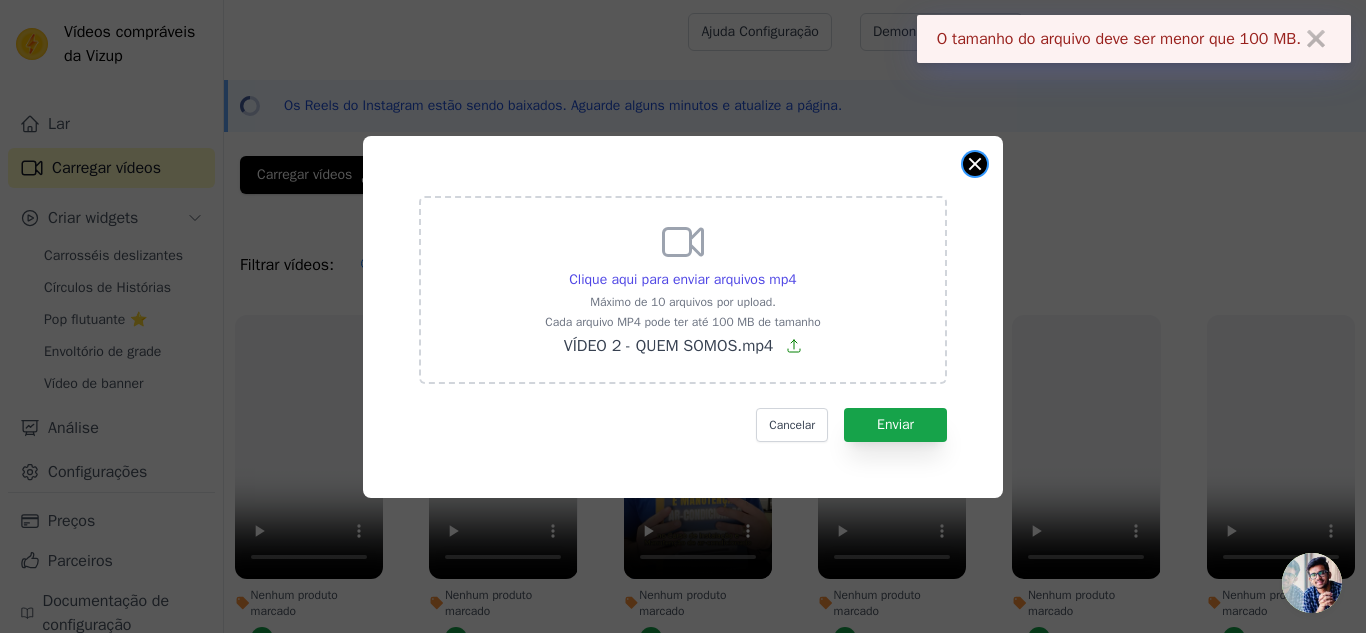 click at bounding box center (975, 164) 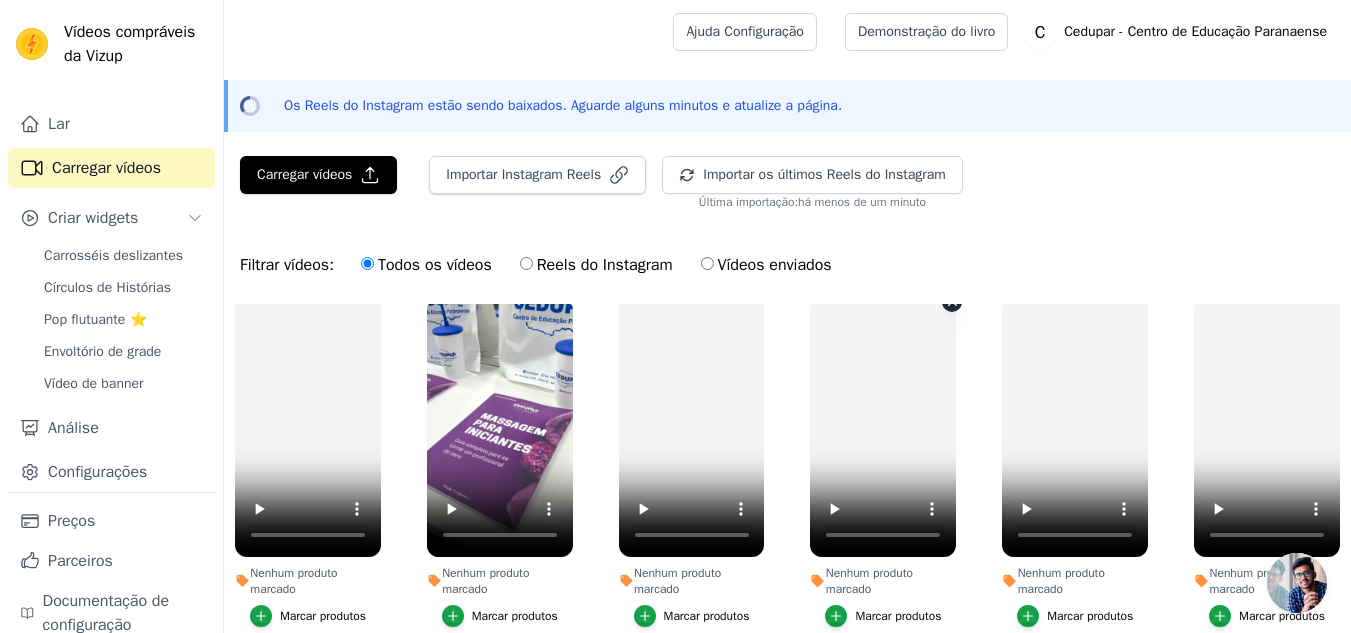 scroll, scrollTop: 900, scrollLeft: 0, axis: vertical 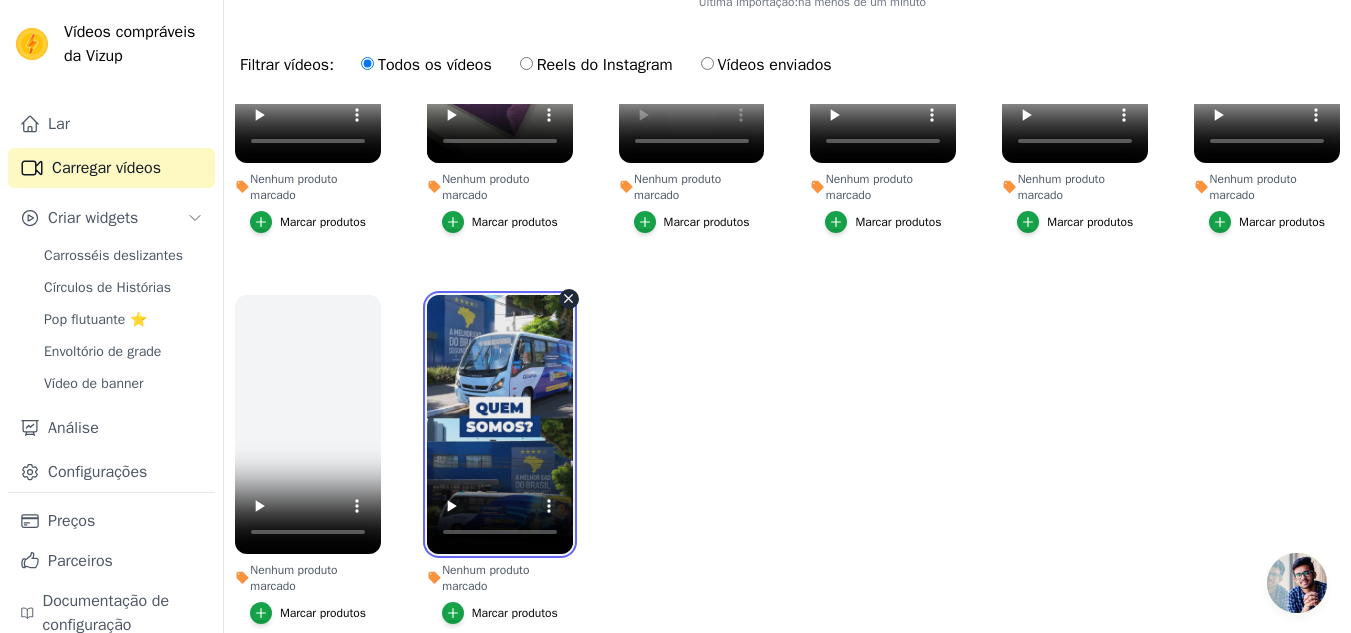 click at bounding box center [500, 424] 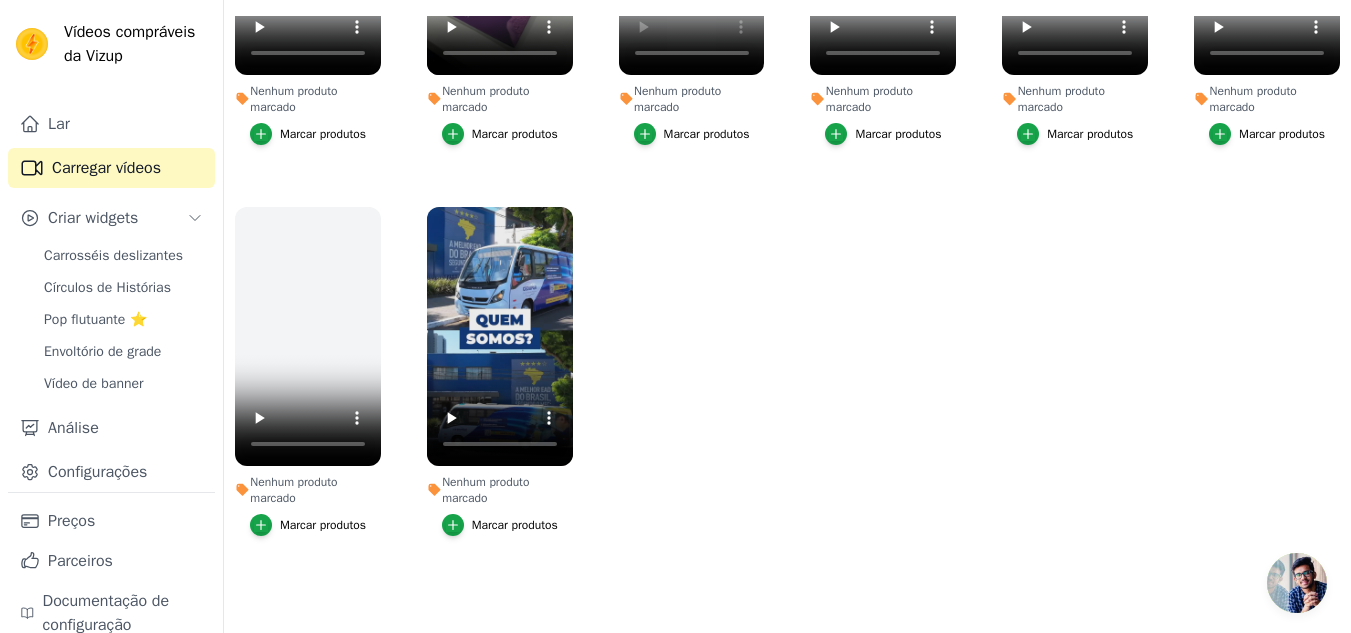 click on "Marcar produtos" at bounding box center (515, 525) 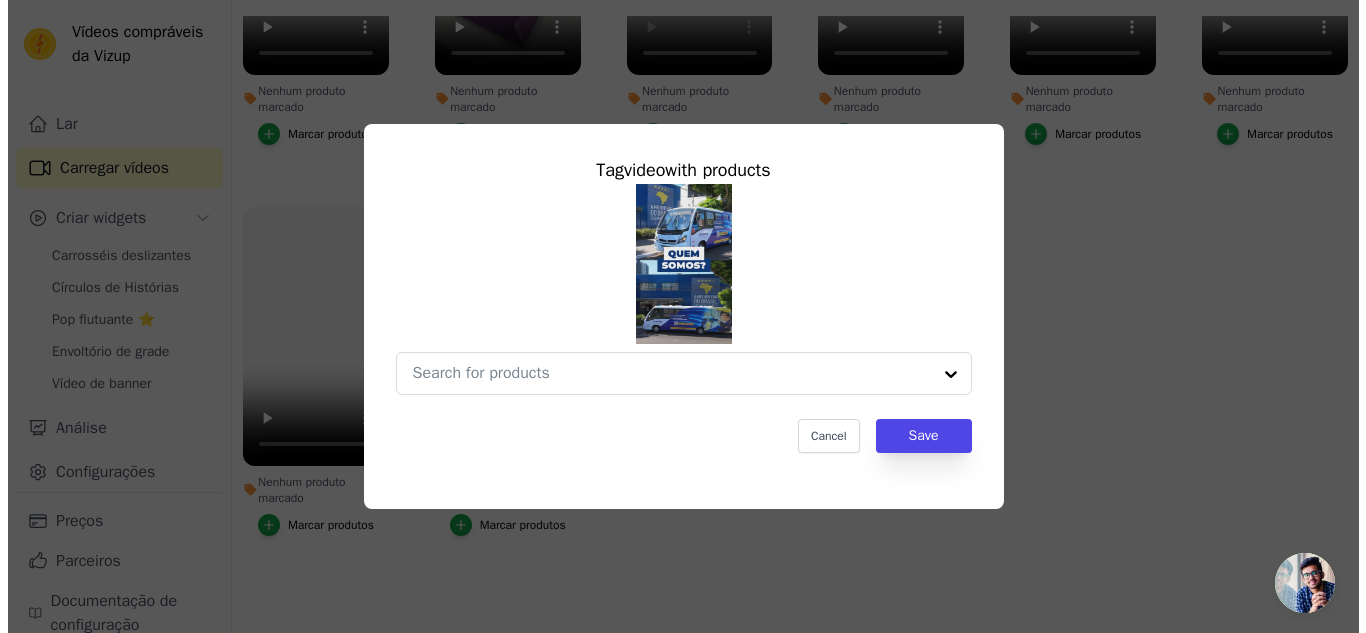 scroll, scrollTop: 0, scrollLeft: 0, axis: both 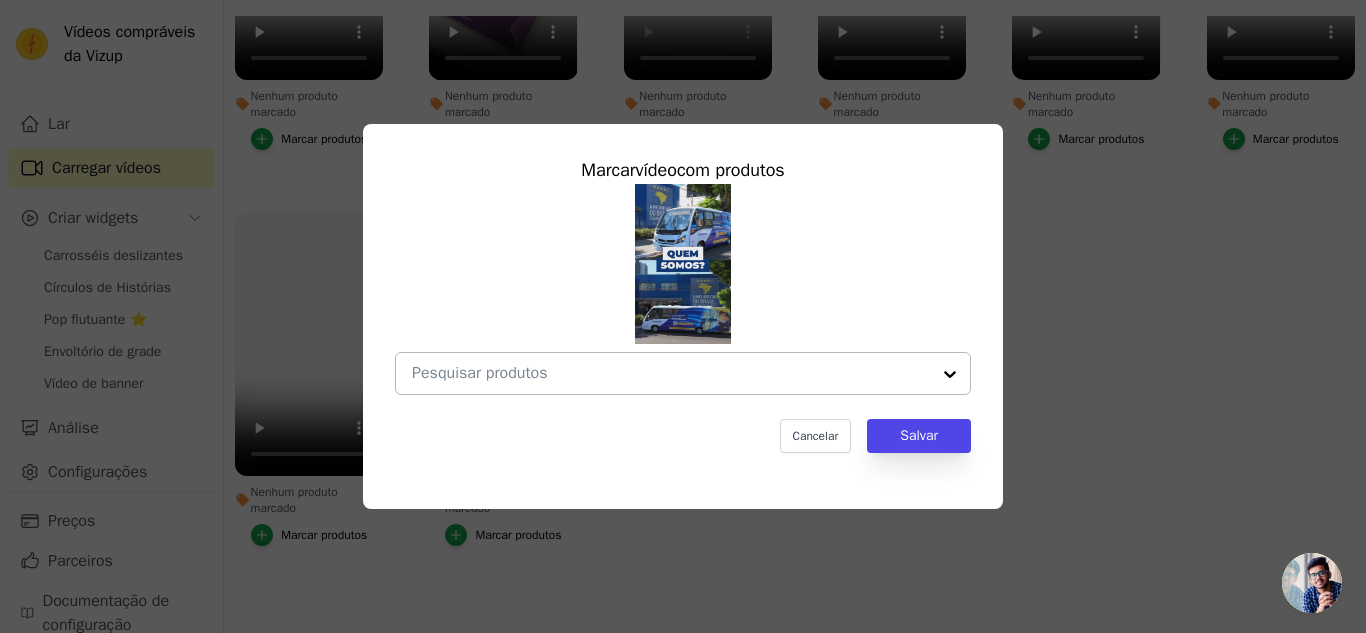 click on "Nenhum produto marcado     Marcar  vídeo  com produtos                         Cancelar   Salvar     Marcar produtos" at bounding box center (671, 373) 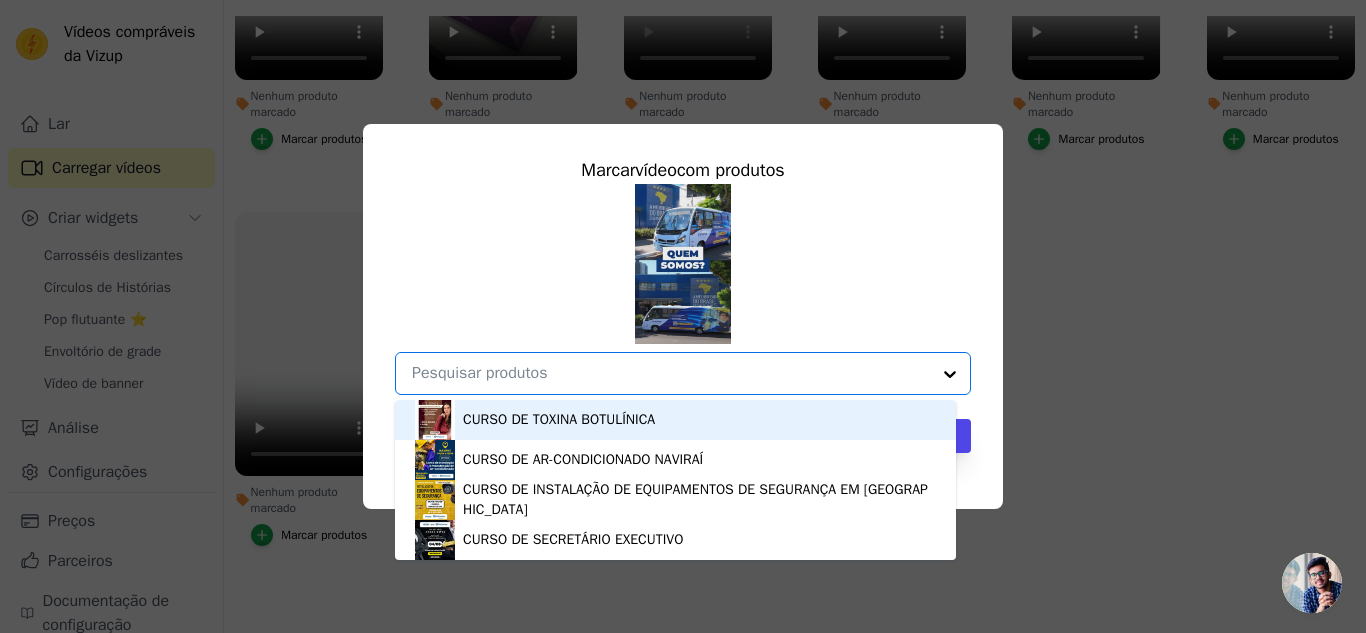 click at bounding box center (950, 373) 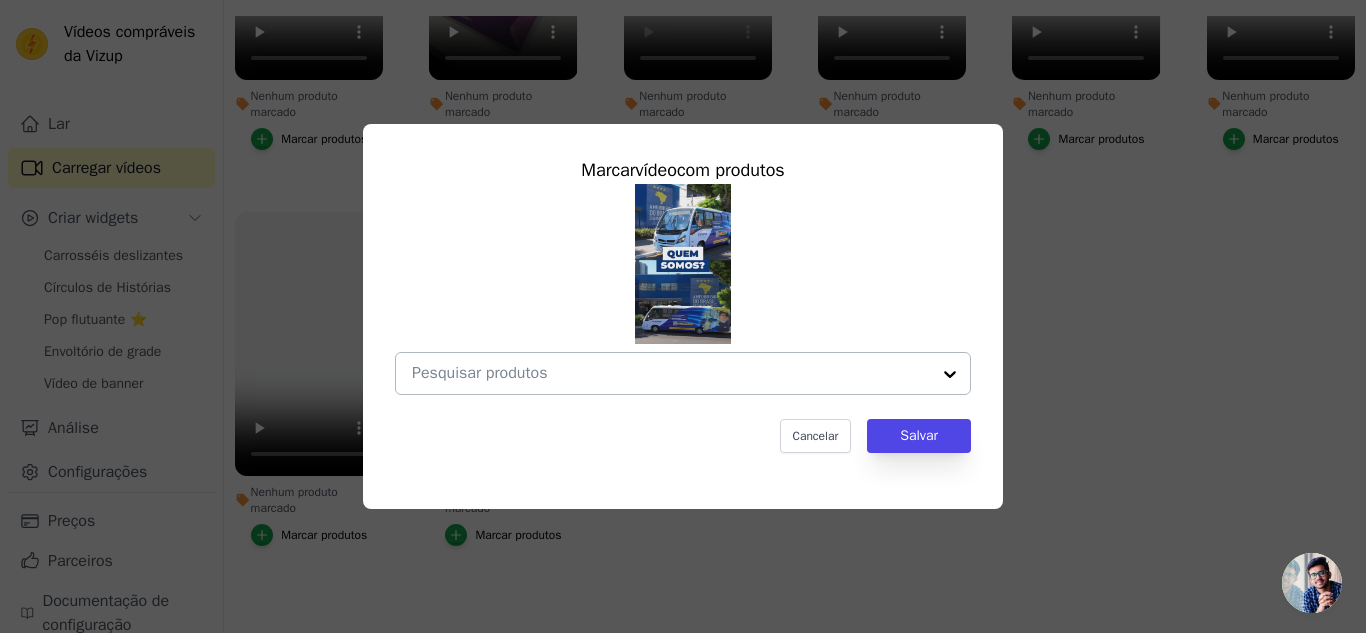 click at bounding box center [950, 373] 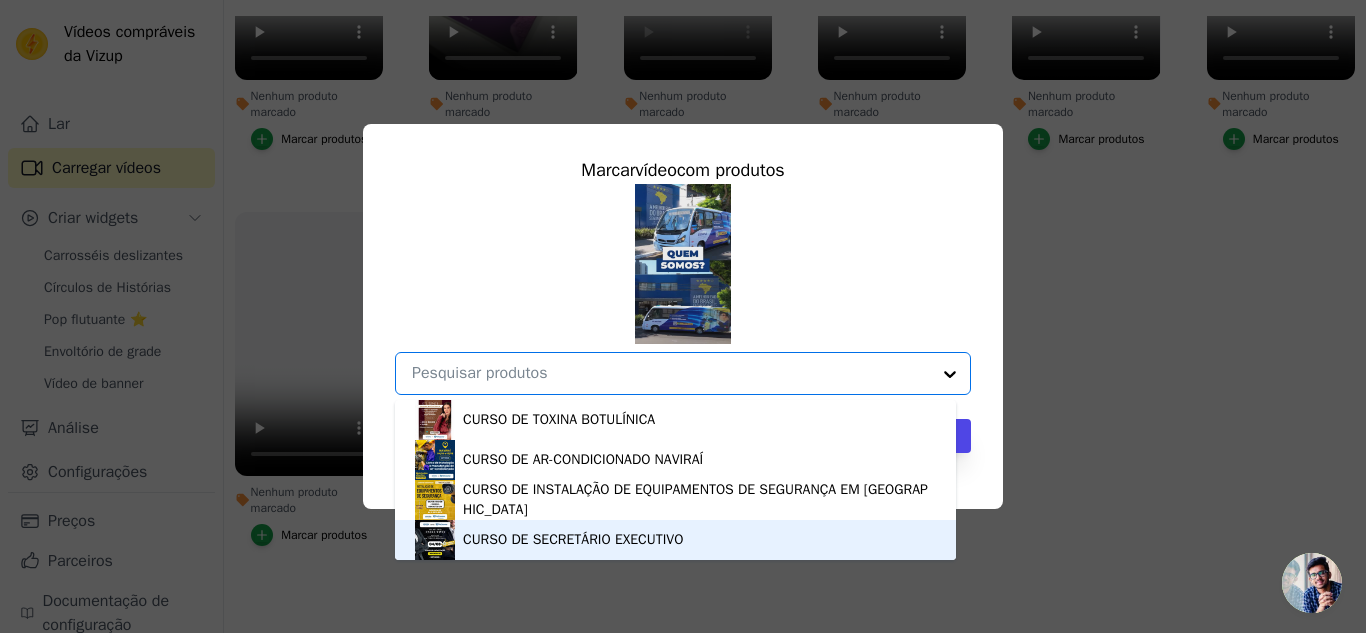 click on "CURSO DE SECRETÁRIO EXECUTIVO" at bounding box center (573, 539) 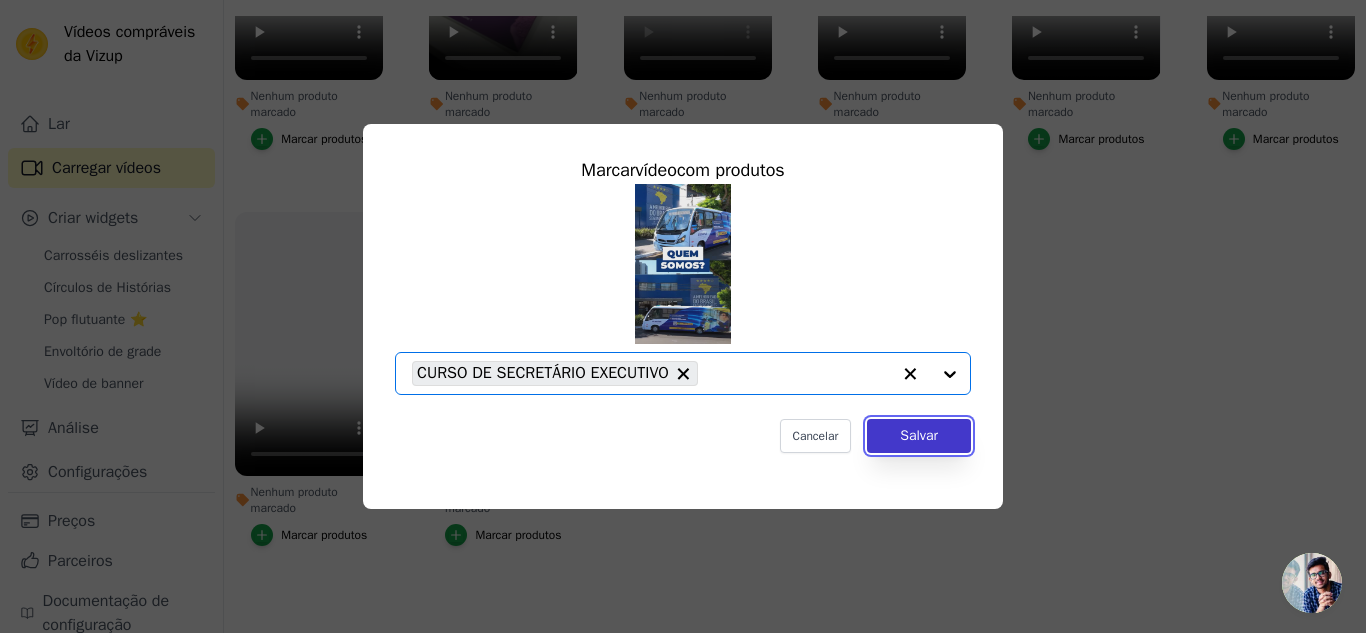 click on "Salvar" at bounding box center [919, 435] 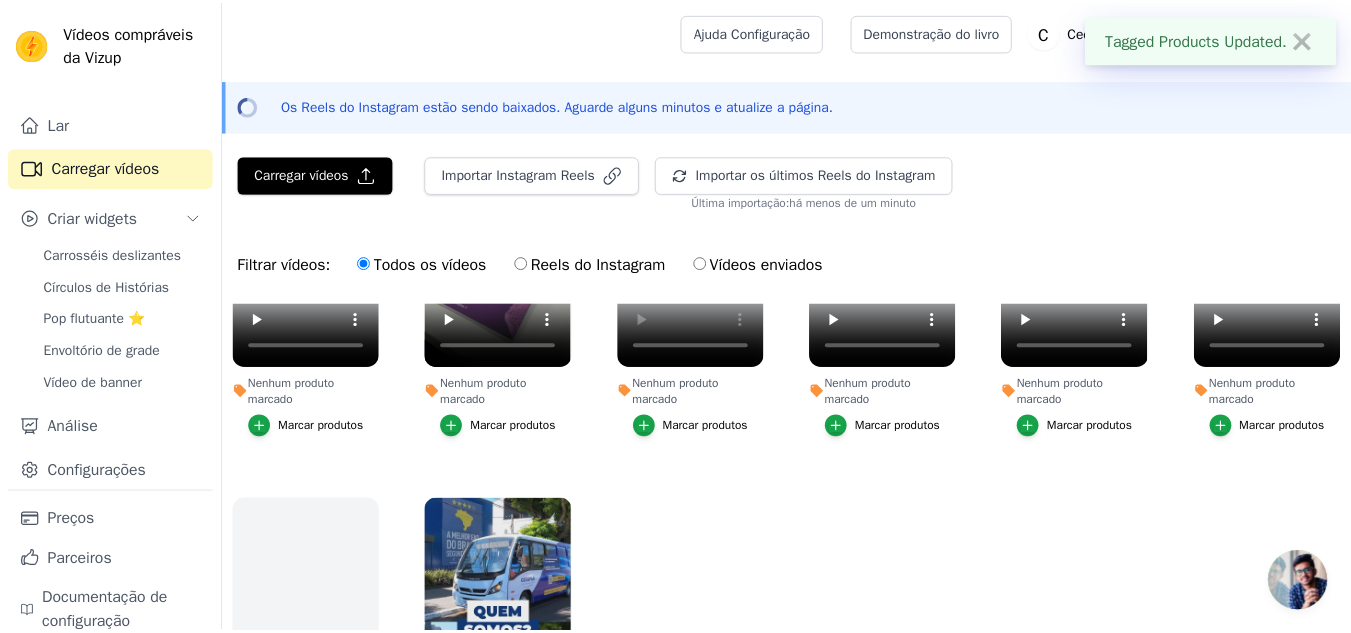 scroll, scrollTop: 288, scrollLeft: 0, axis: vertical 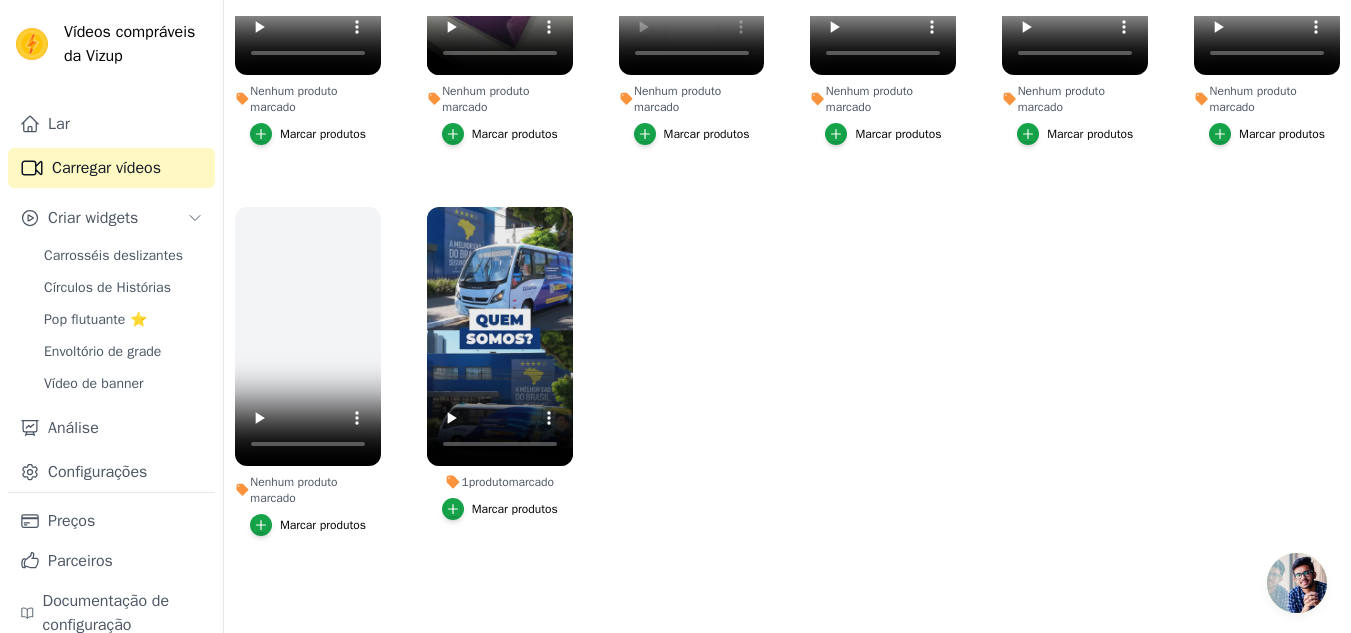 click on "Marcar produtos" at bounding box center [515, 509] 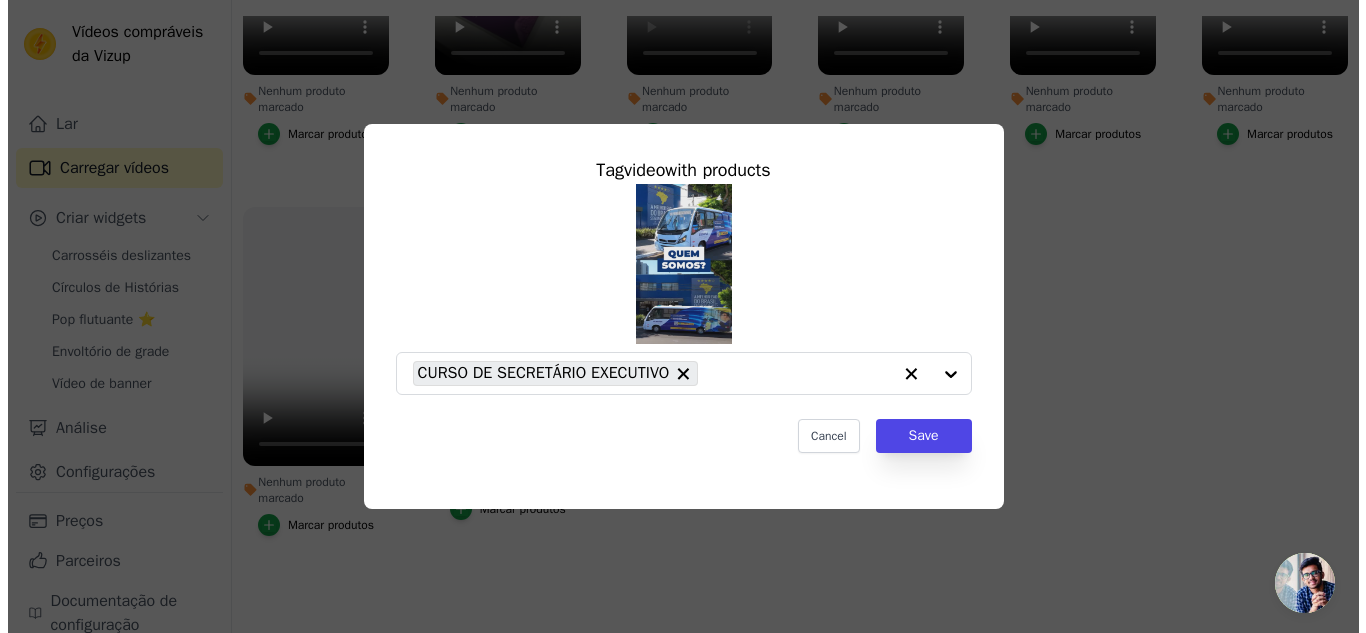 scroll, scrollTop: 0, scrollLeft: 0, axis: both 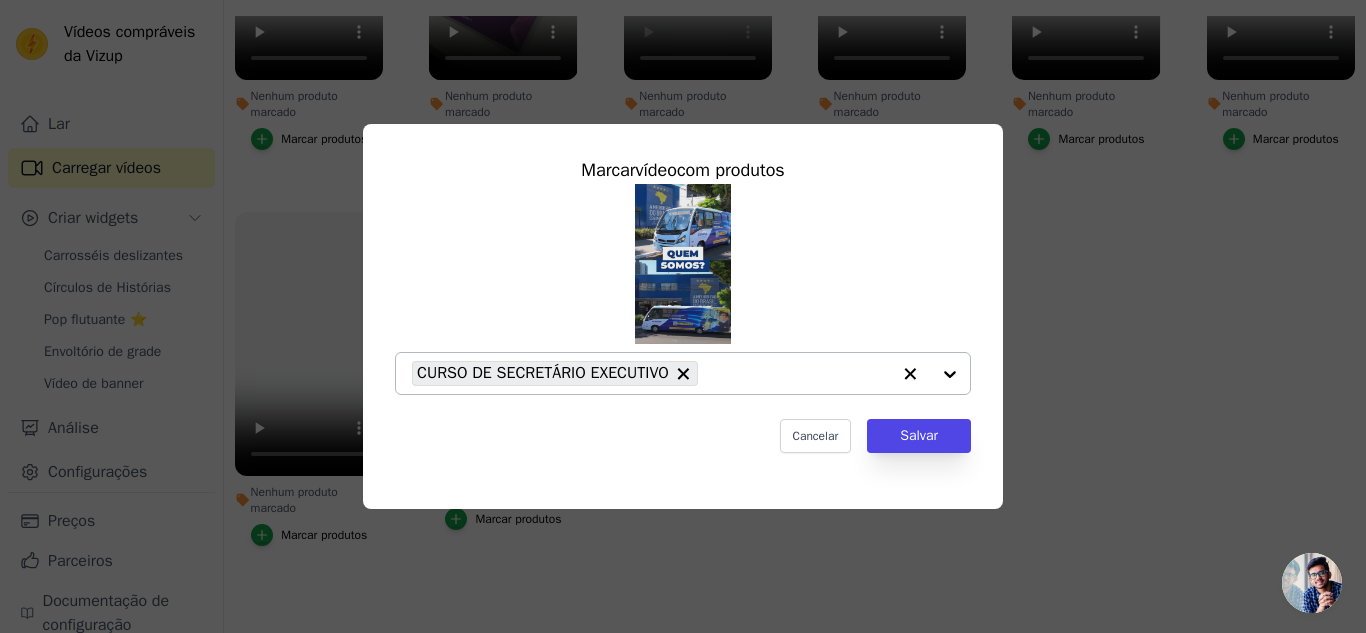 click on "1    produto  marcado     Marcar  vídeo  com produtos           CURSO DE SECRETÁRIO EXECUTIVO                   Cancelar   Salvar     Marcar produtos" 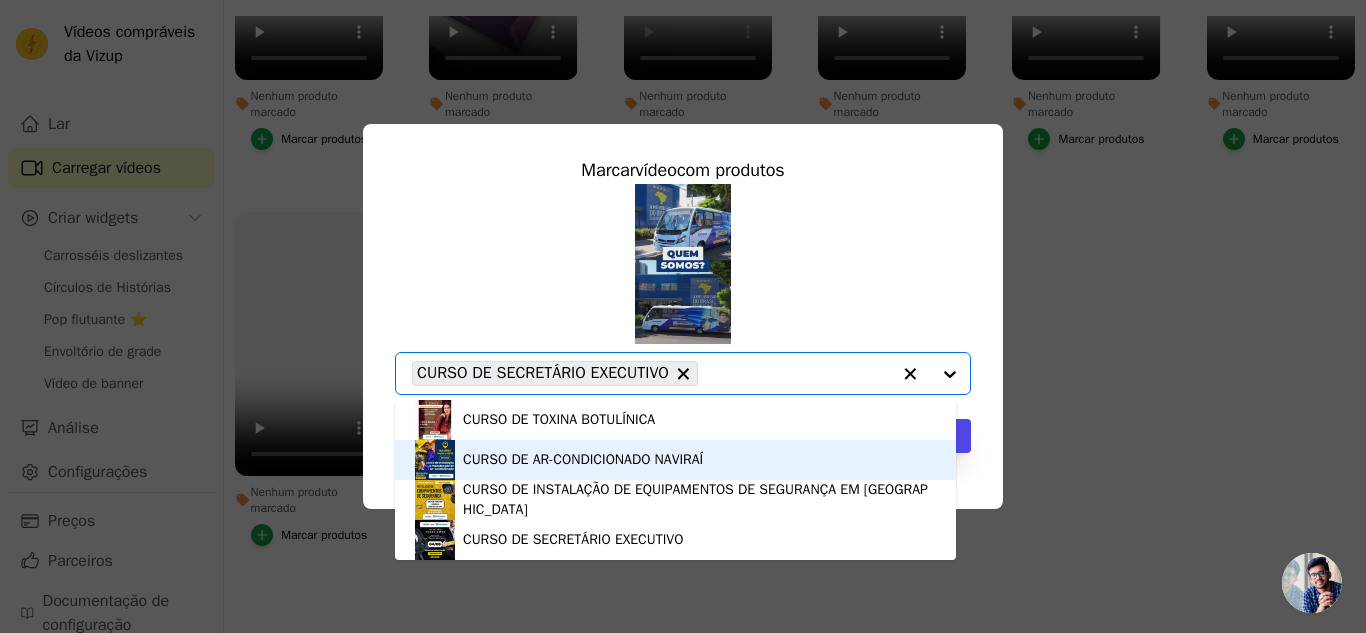 drag, startPoint x: 1082, startPoint y: 357, endPoint x: 1049, endPoint y: 373, distance: 36.67424 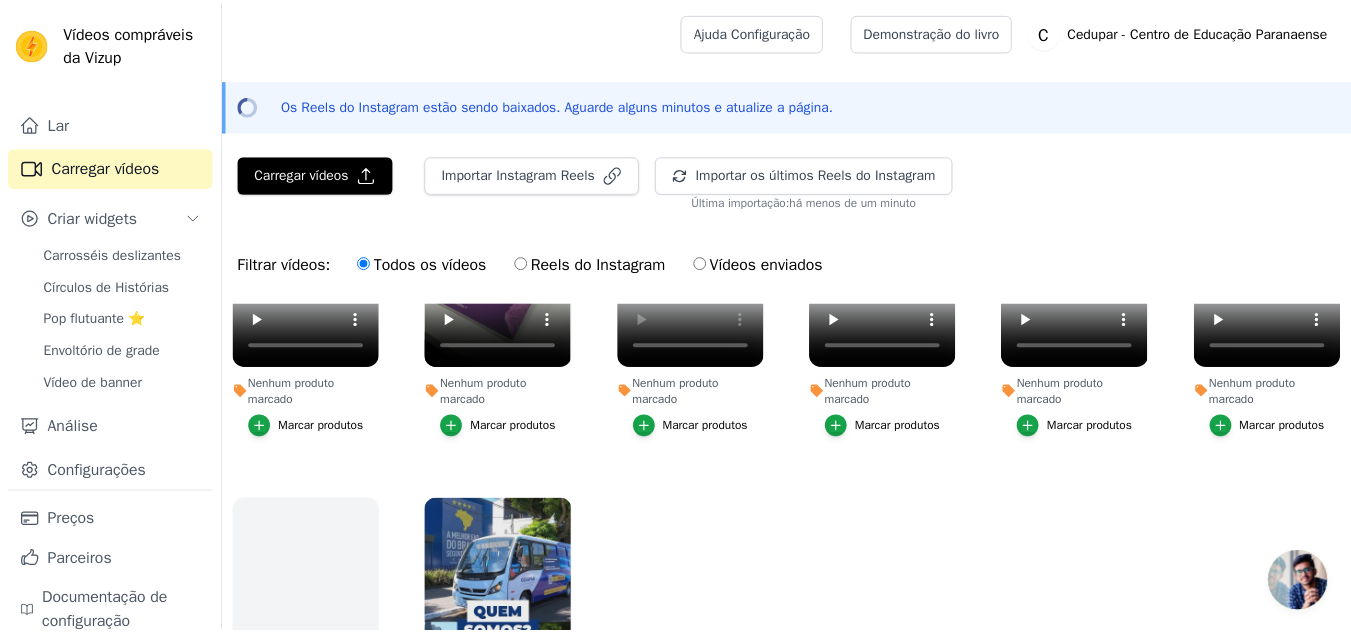 scroll, scrollTop: 288, scrollLeft: 0, axis: vertical 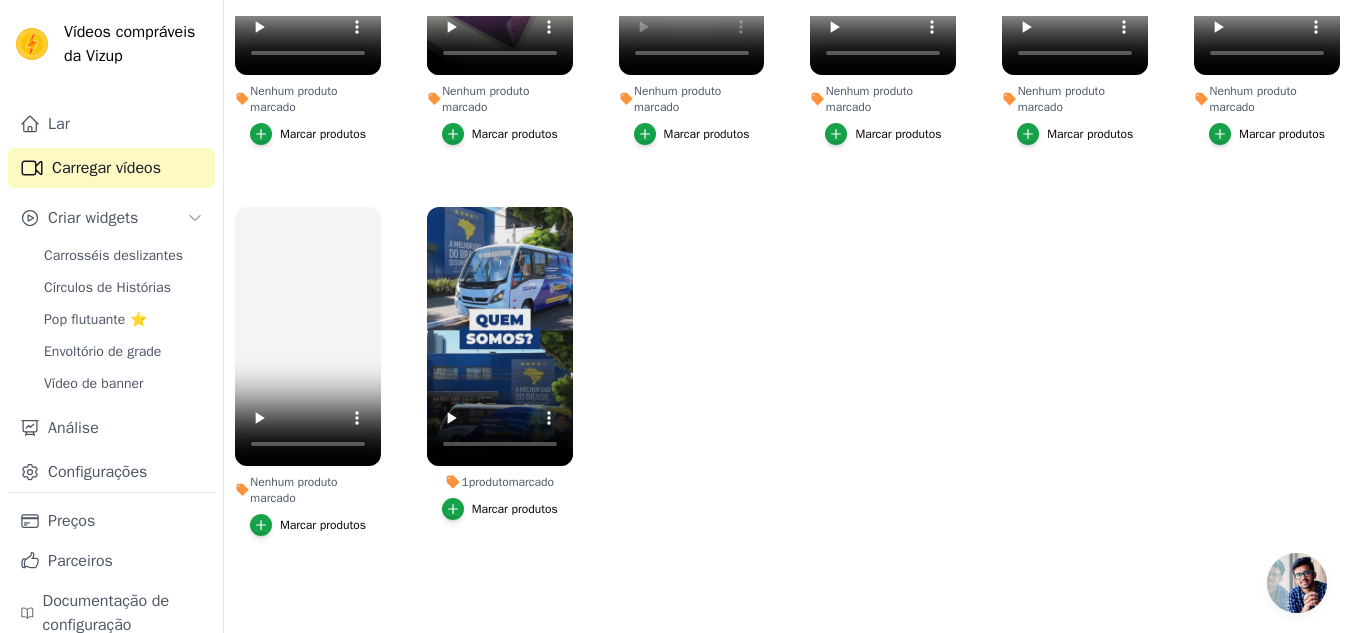 click on "1    produto  marcado       Marcar produtos" at bounding box center (500, 363) 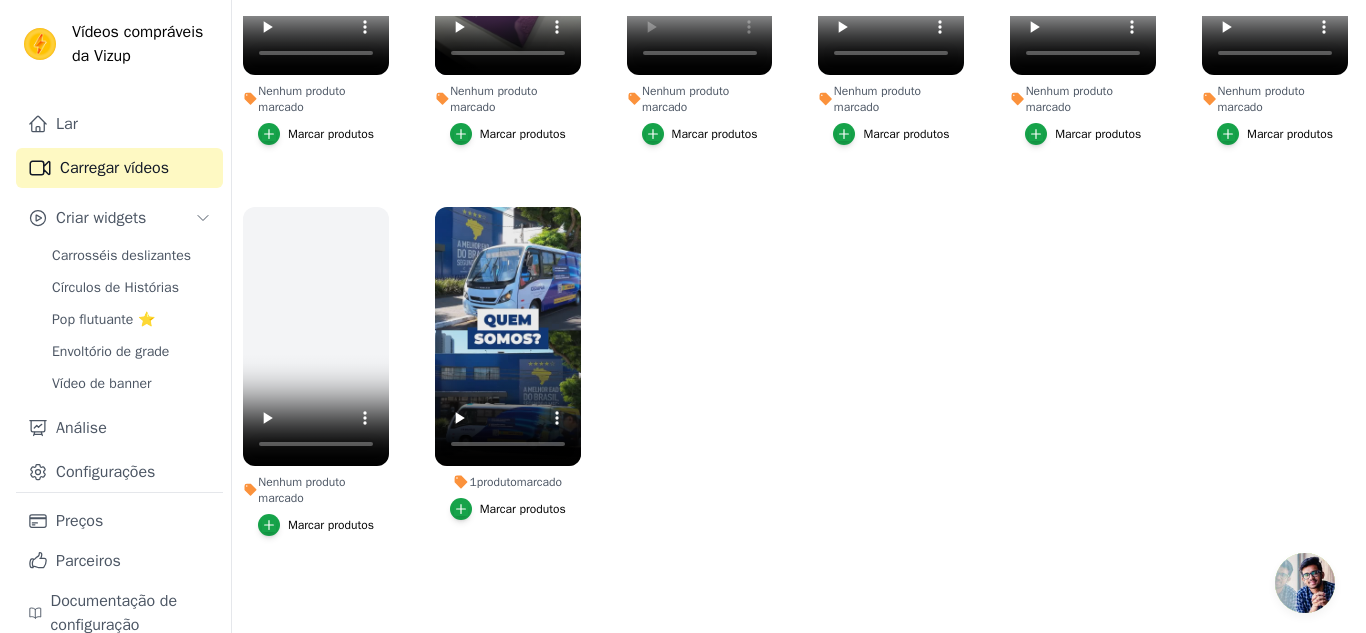 scroll, scrollTop: 0, scrollLeft: 0, axis: both 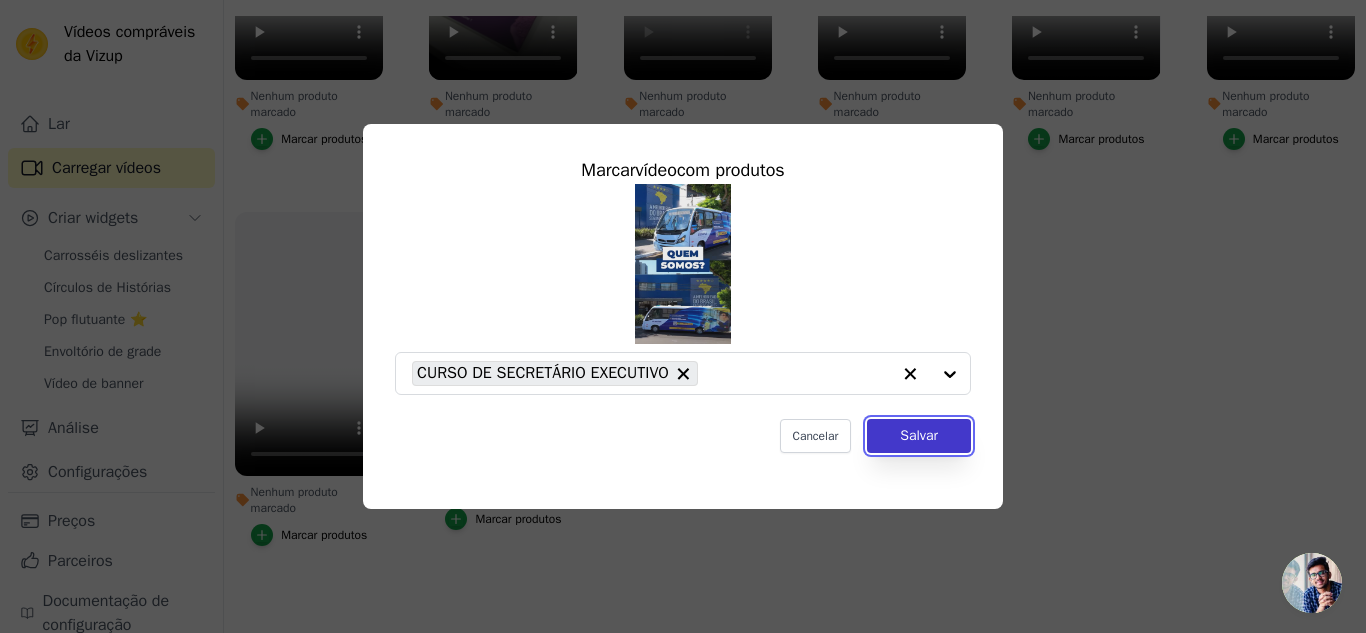 click on "Salvar" at bounding box center (919, 435) 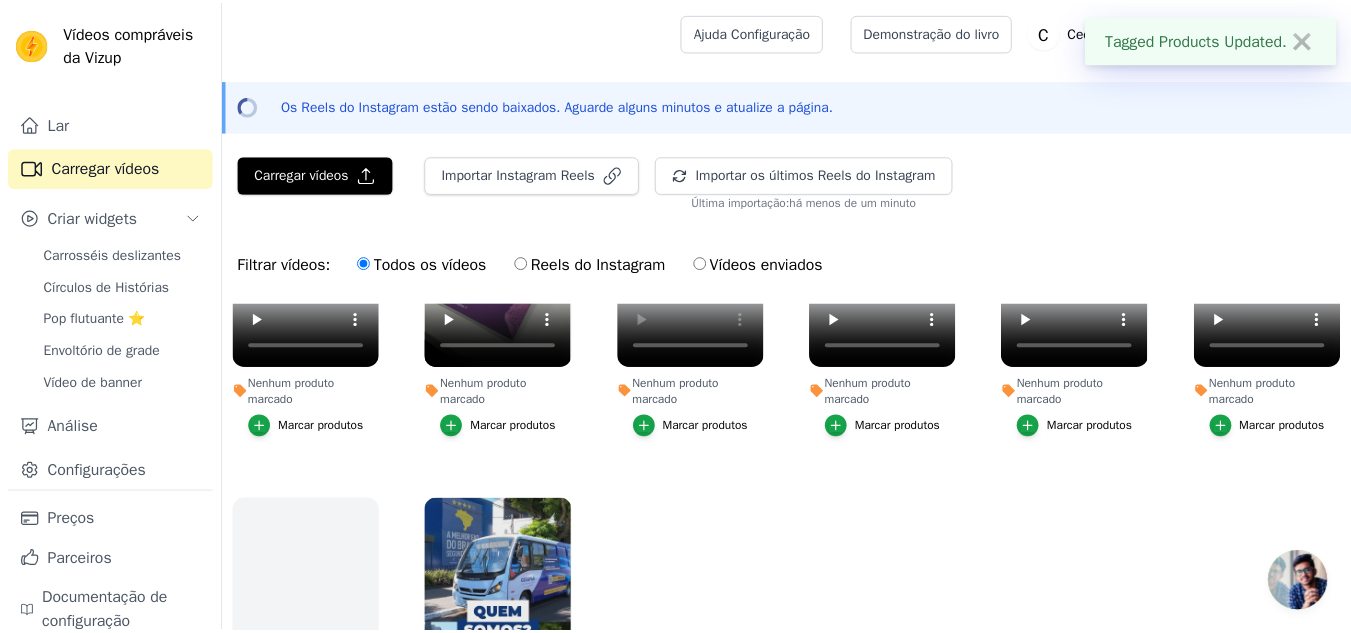 scroll, scrollTop: 288, scrollLeft: 0, axis: vertical 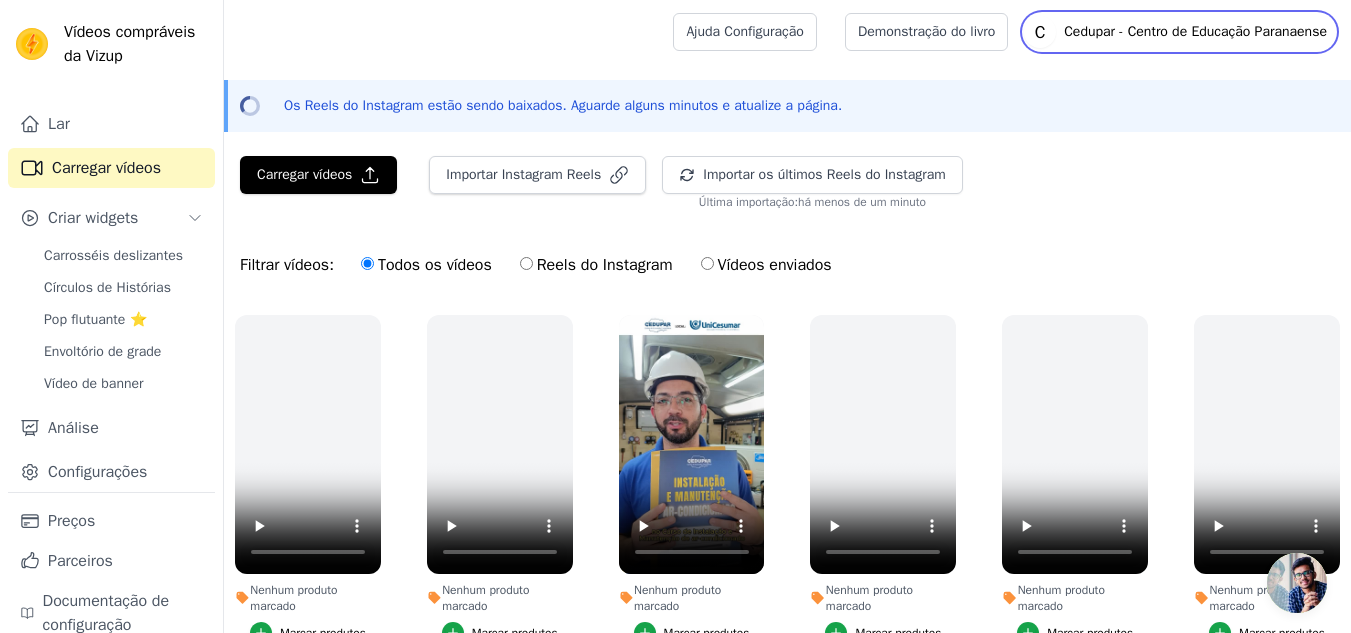 click on "Cedupar - Centro de Educação Paranaense" at bounding box center [1195, 31] 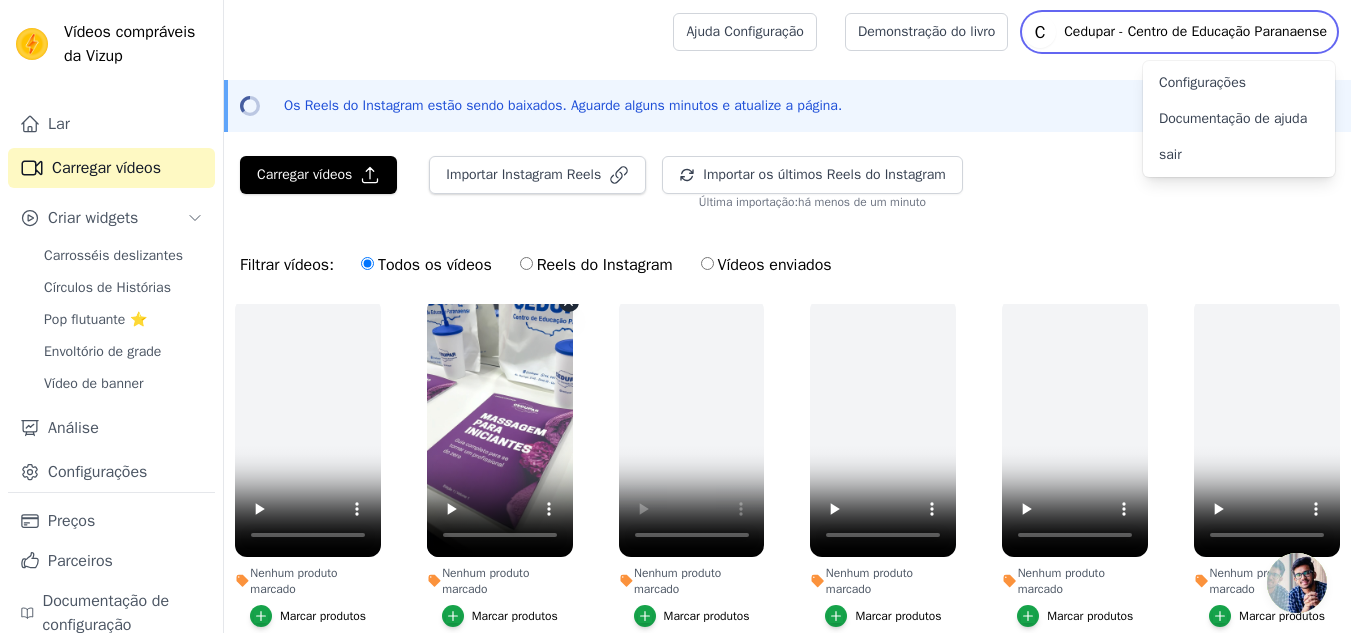 scroll, scrollTop: 994, scrollLeft: 0, axis: vertical 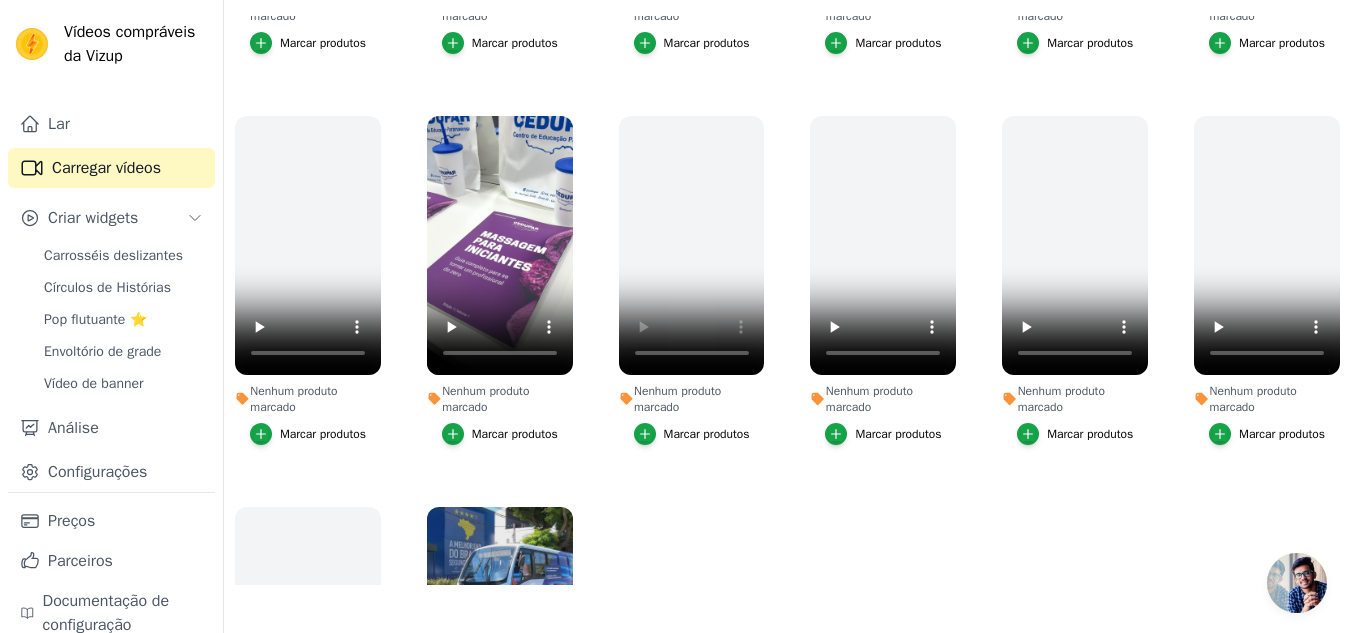 click on "Marcar produtos" at bounding box center [515, 434] 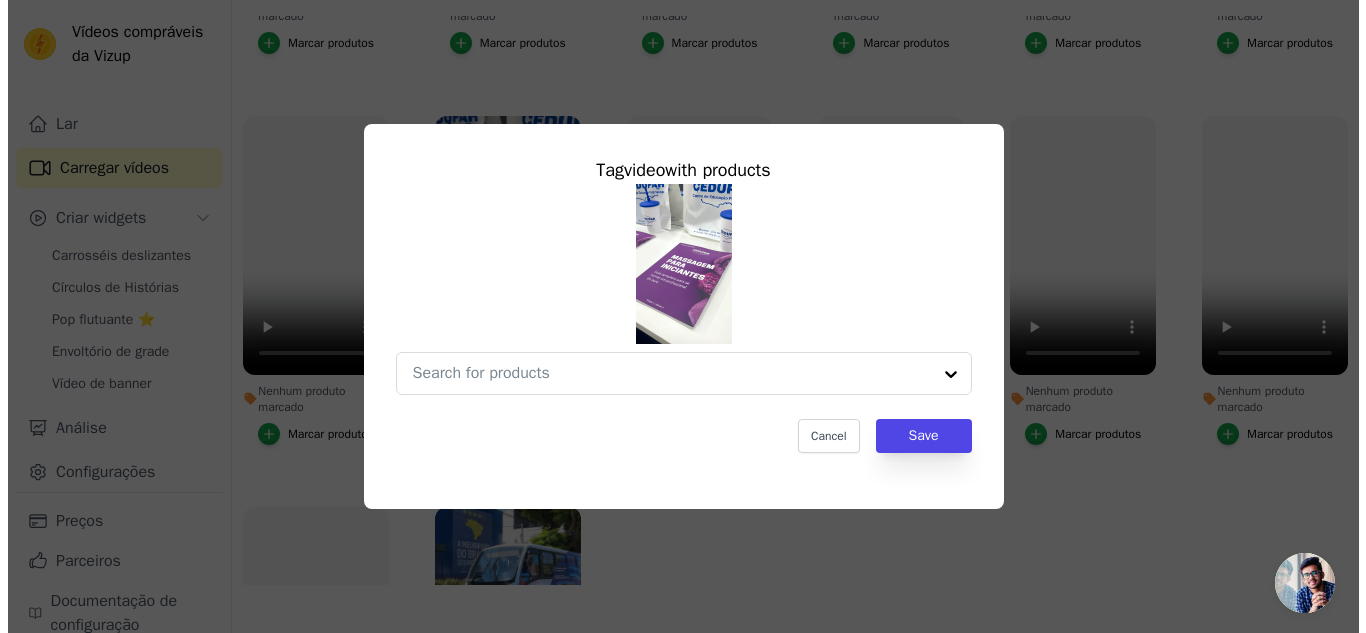 scroll, scrollTop: 0, scrollLeft: 0, axis: both 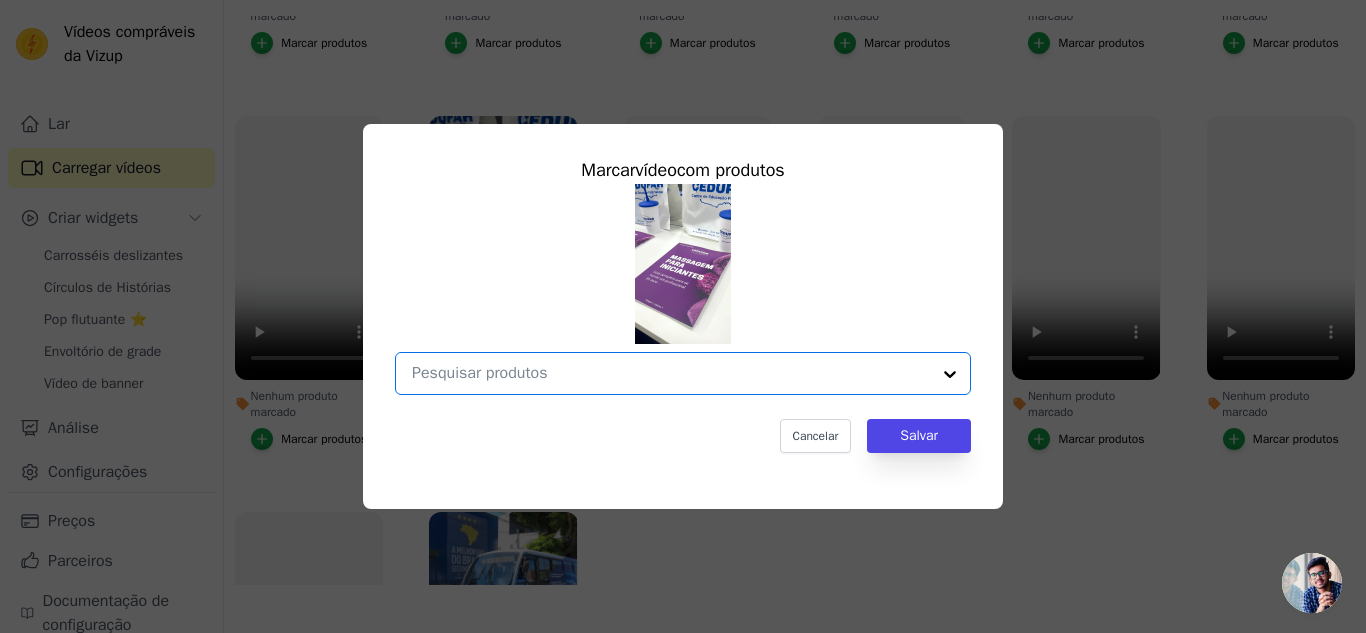click on "Nenhum produto marcado     Marcar  vídeo  com produtos       Option undefined, selected.   Select is focused, type to refine list, press down to open the menu.                   Cancelar   Salvar     Marcar produtos" at bounding box center (671, 373) 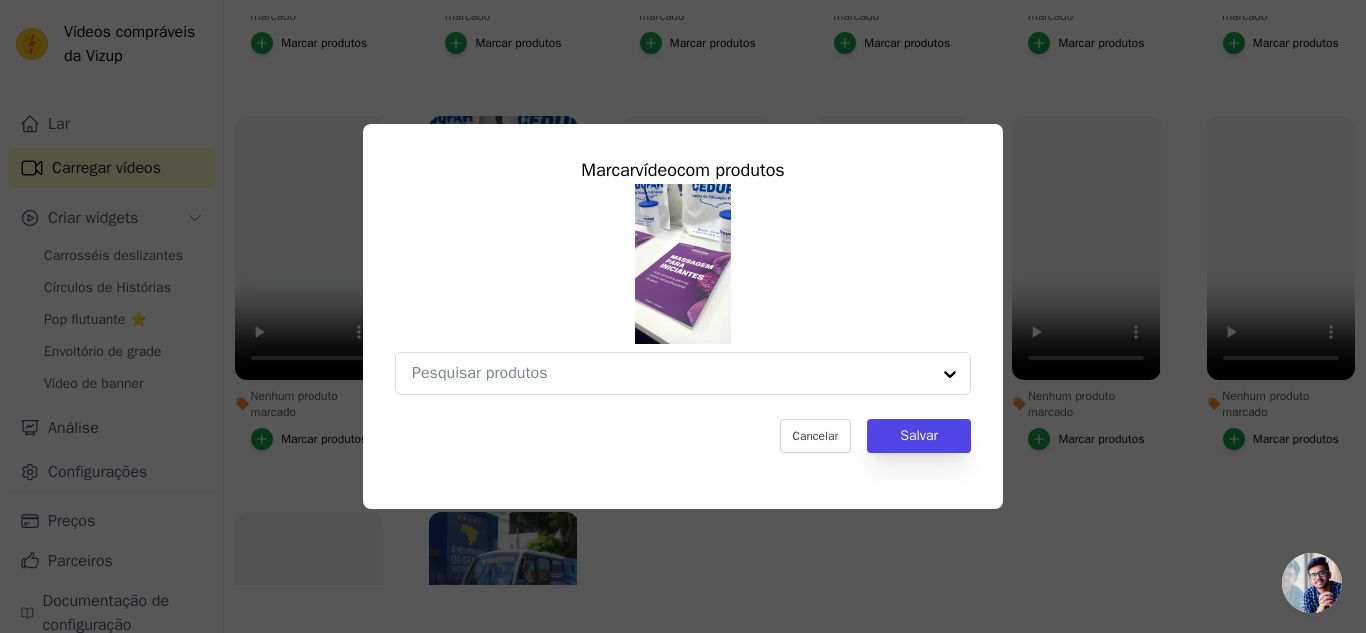 click on "Marcar  vídeo  com produtos                         Cancelar   Salvar" at bounding box center [683, 316] 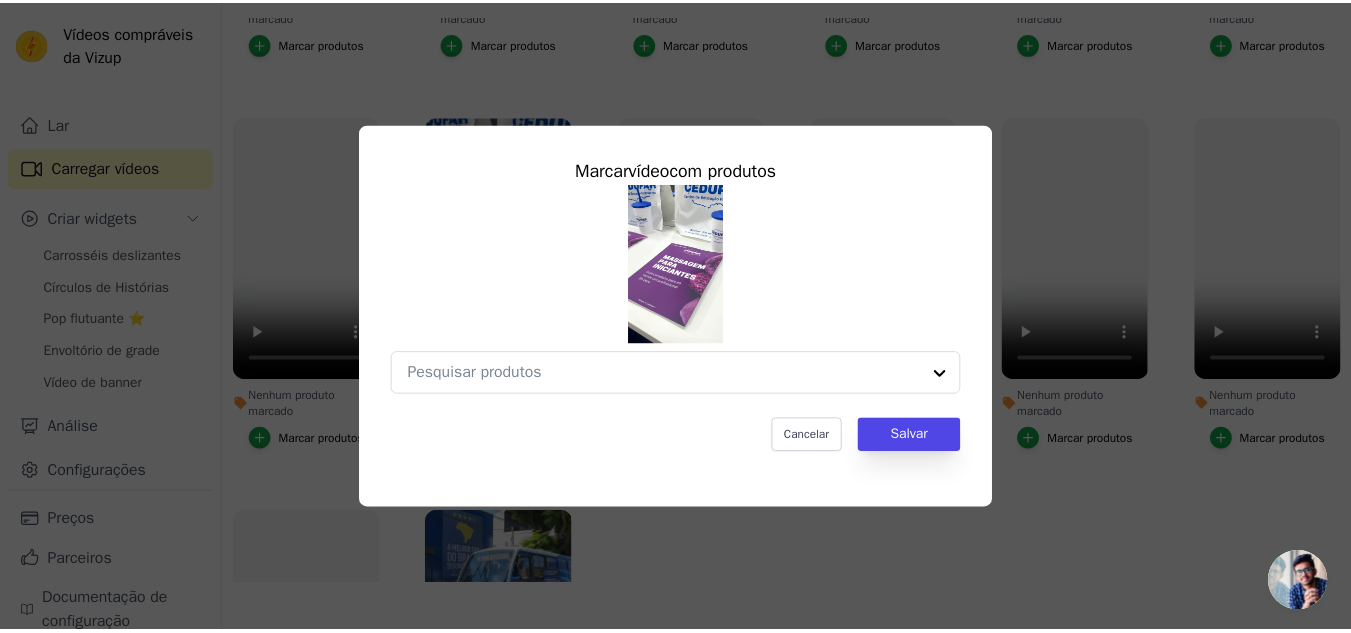 scroll, scrollTop: 288, scrollLeft: 0, axis: vertical 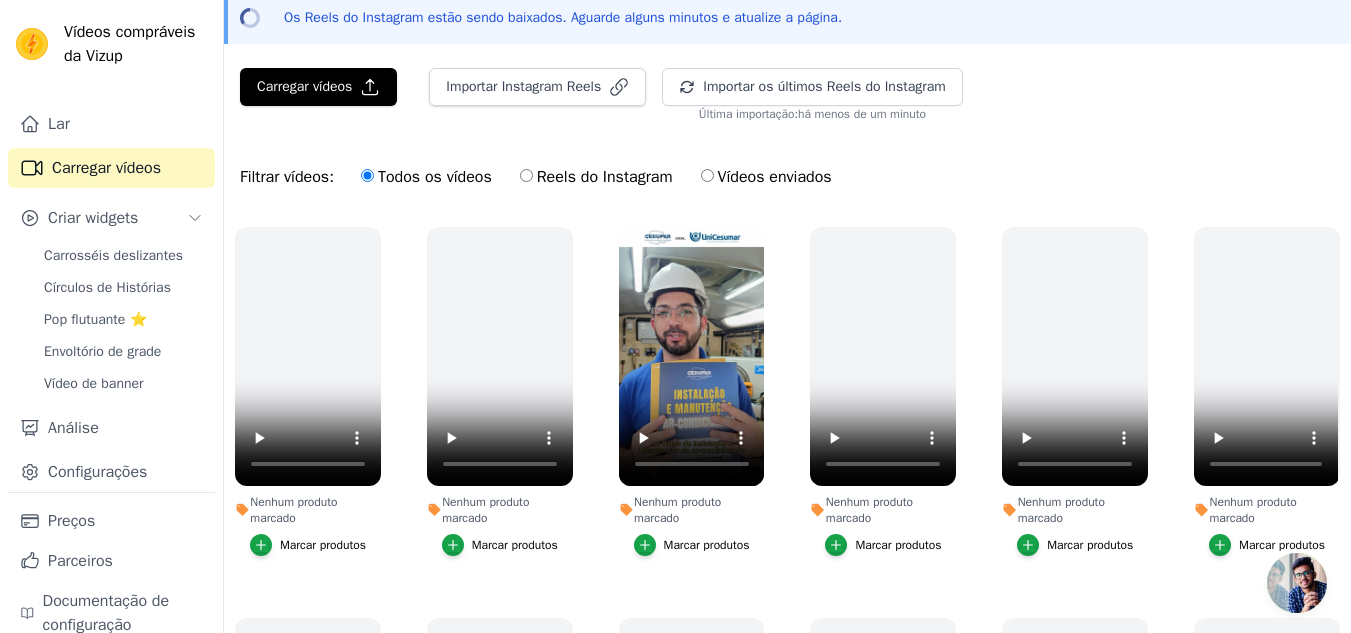 click on "Marcar produtos" at bounding box center [707, 545] 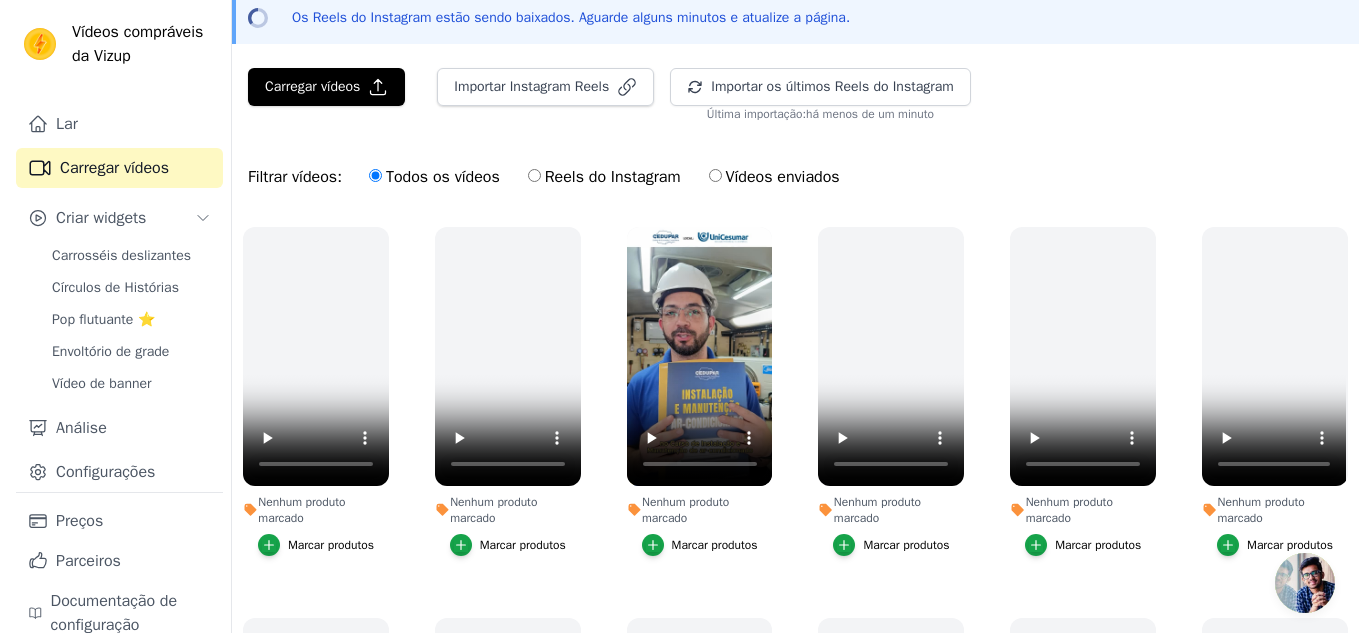 scroll, scrollTop: 0, scrollLeft: 0, axis: both 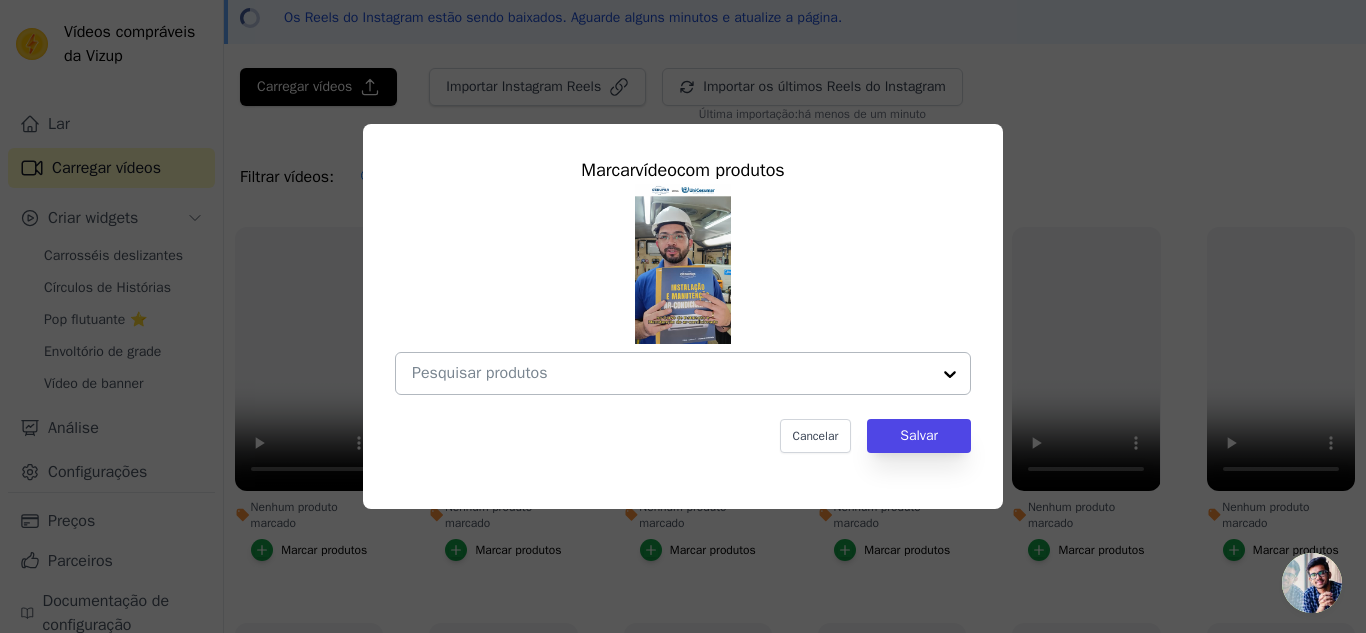 click at bounding box center [683, 373] 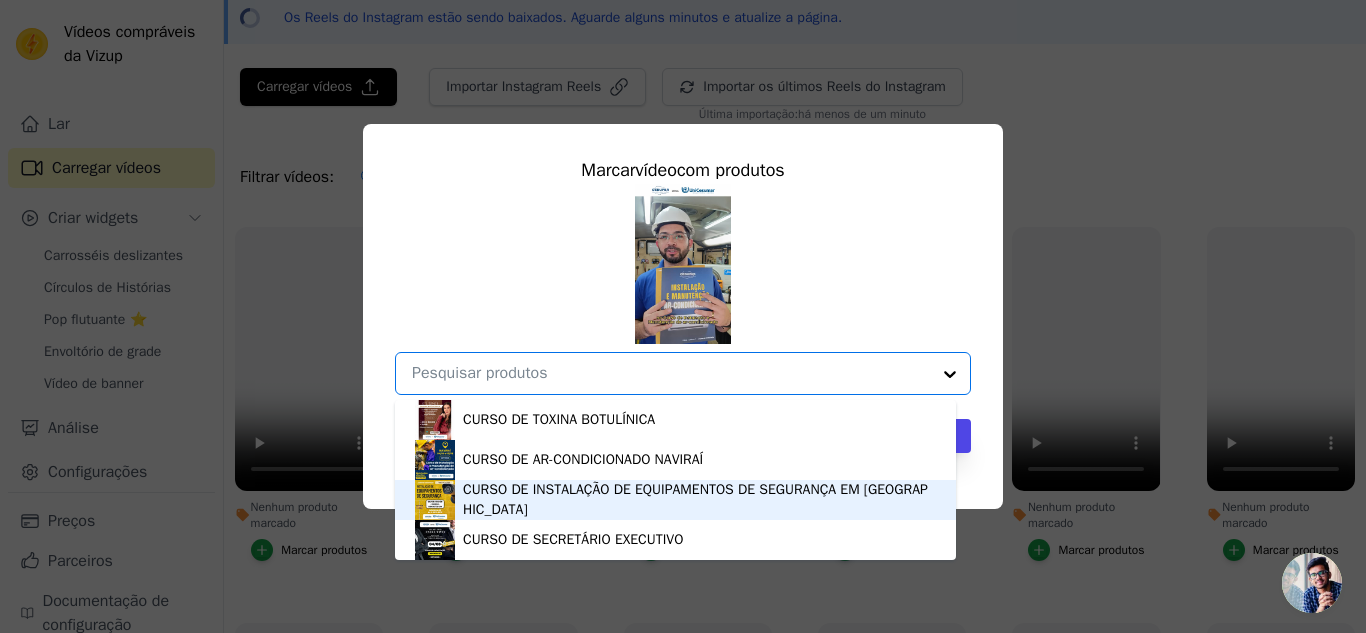 click on "CURSO DE INSTALAÇÃO DE EQUIPAMENTOS DE SEGURANÇA EM NAVIRAÍ" at bounding box center (695, 499) 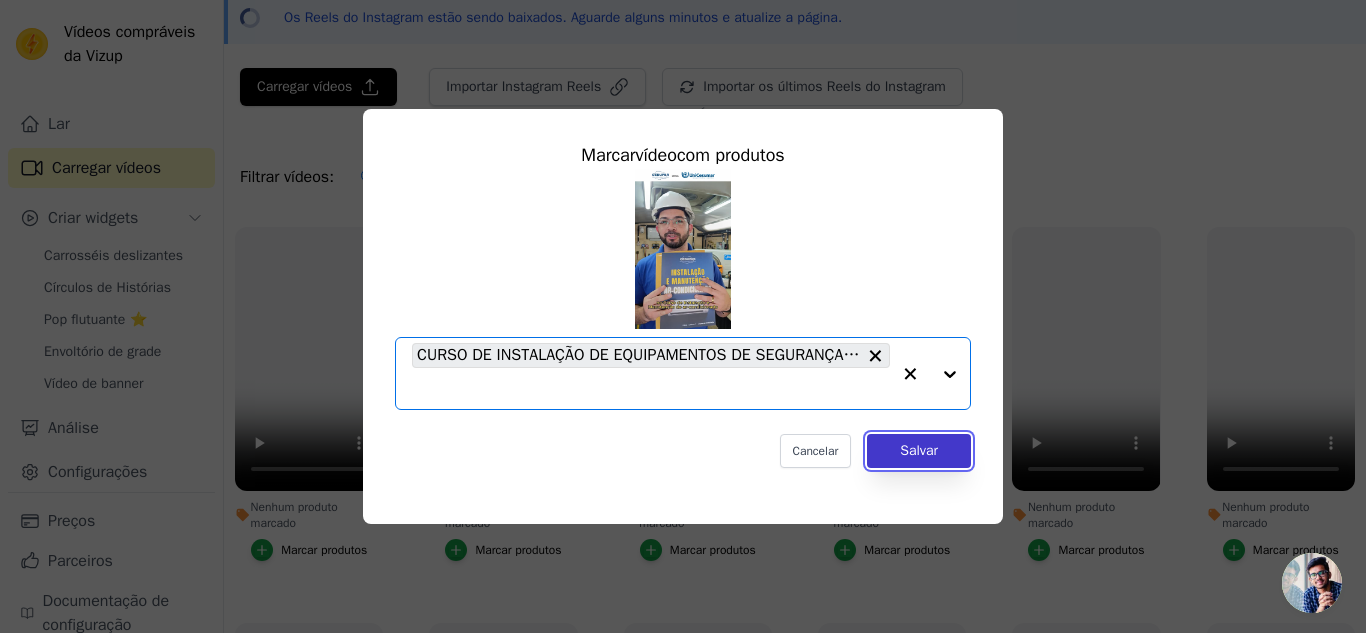 click on "Salvar" at bounding box center [919, 450] 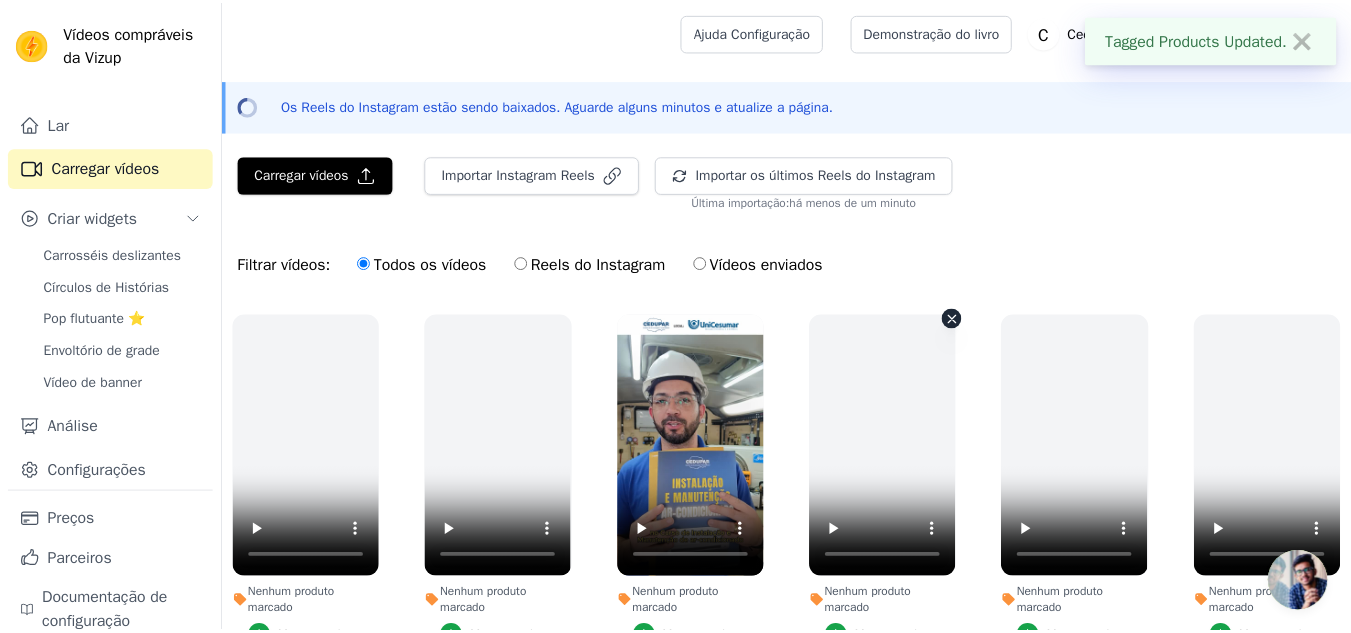 scroll, scrollTop: 88, scrollLeft: 0, axis: vertical 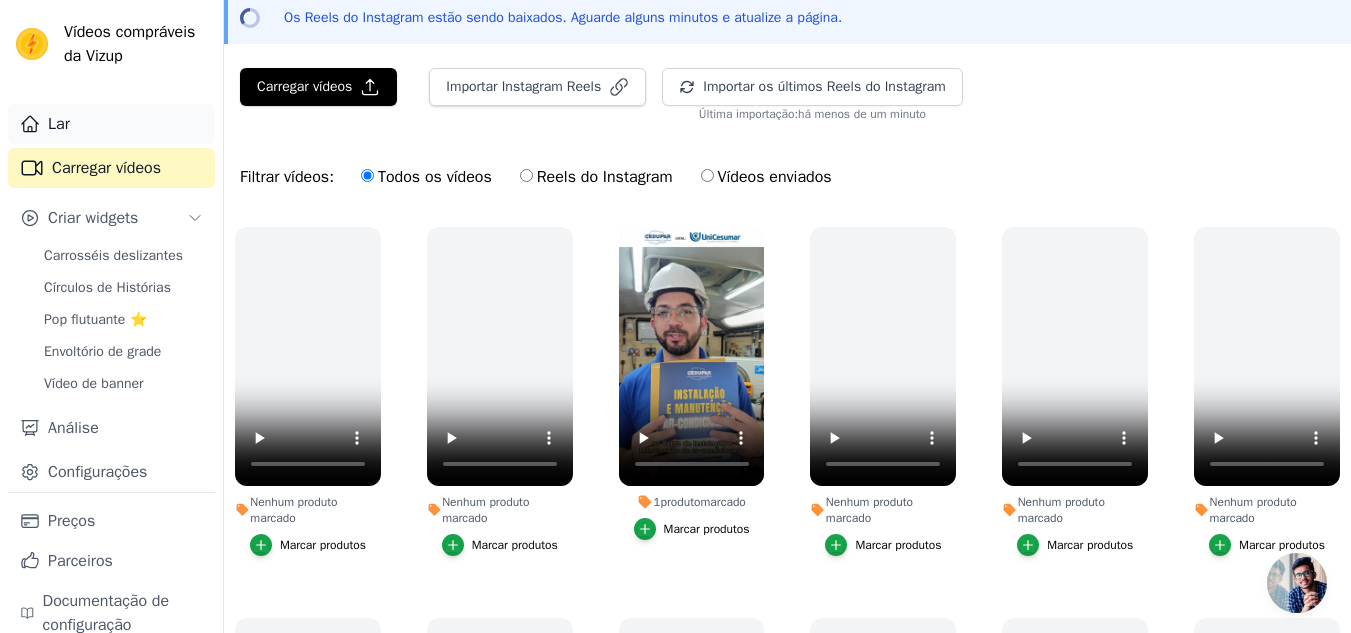 click on "Lar" at bounding box center (59, 124) 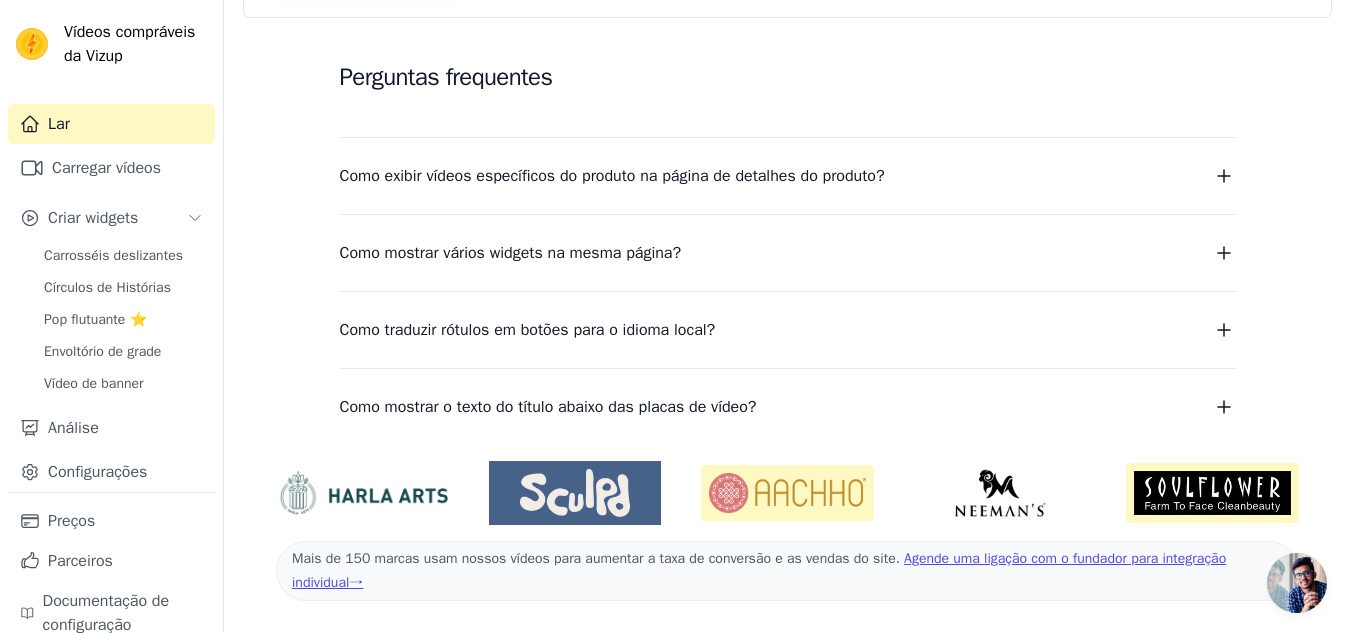 scroll, scrollTop: 0, scrollLeft: 0, axis: both 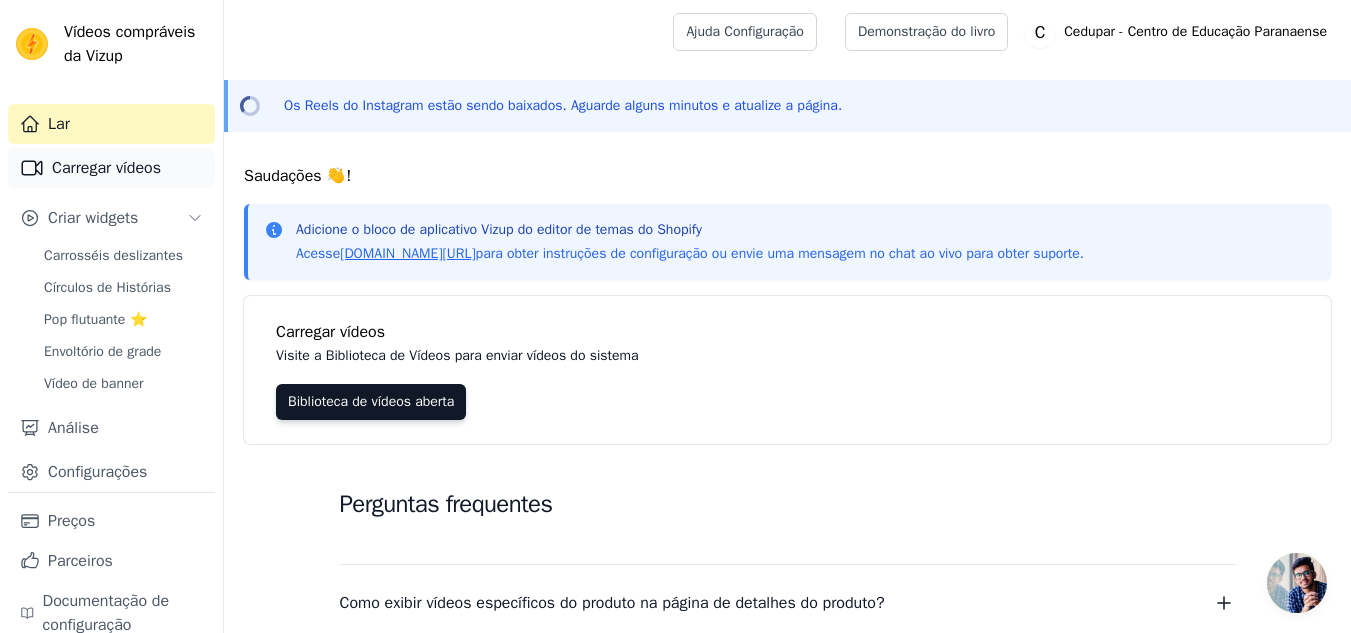 click on "Carregar vídeos" at bounding box center [106, 168] 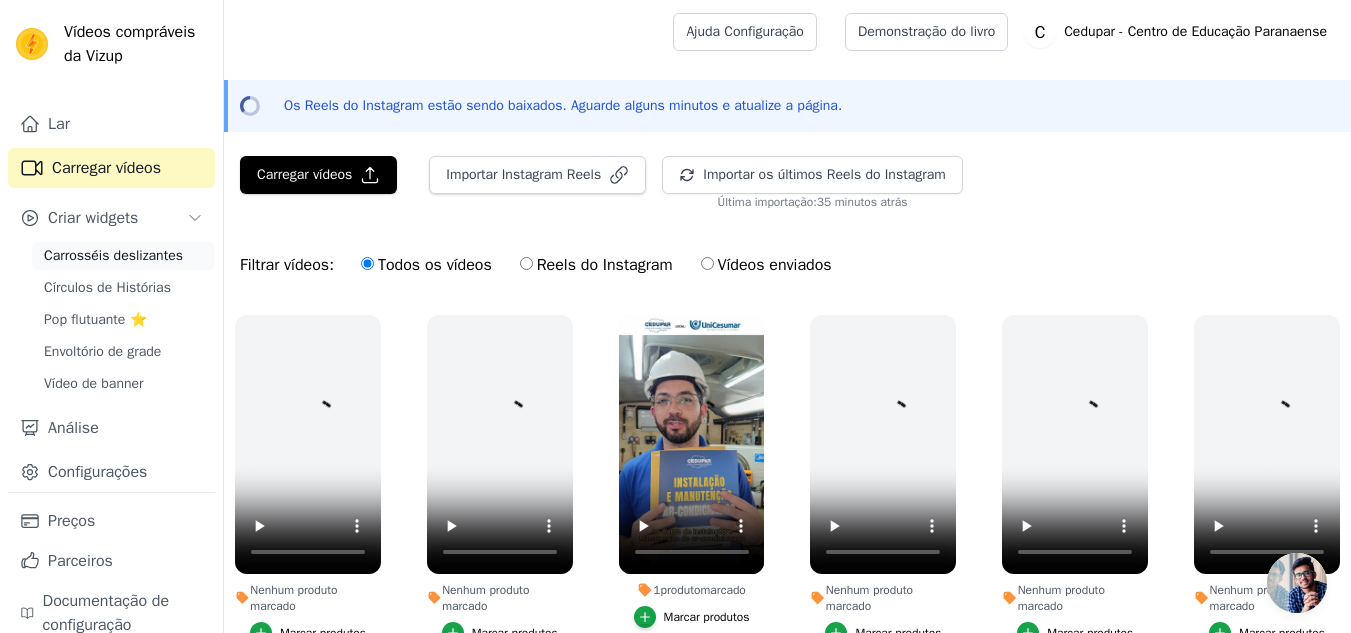 scroll, scrollTop: 52, scrollLeft: 0, axis: vertical 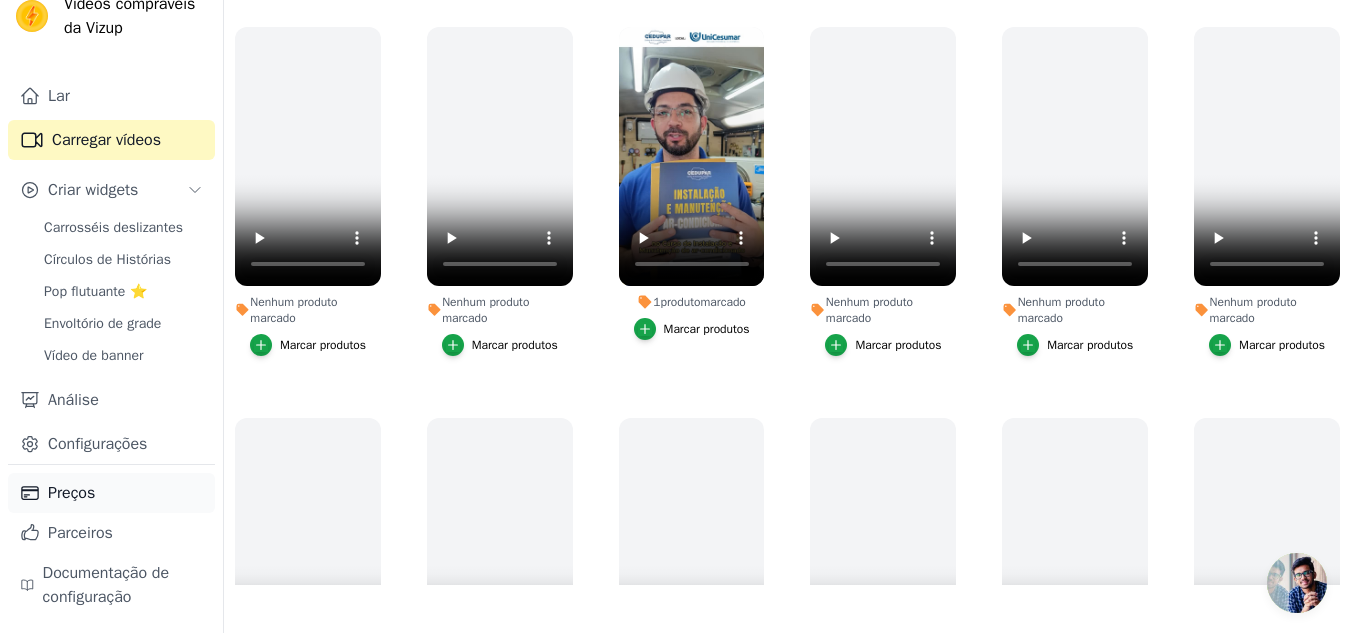 click on "Preços" at bounding box center (111, 493) 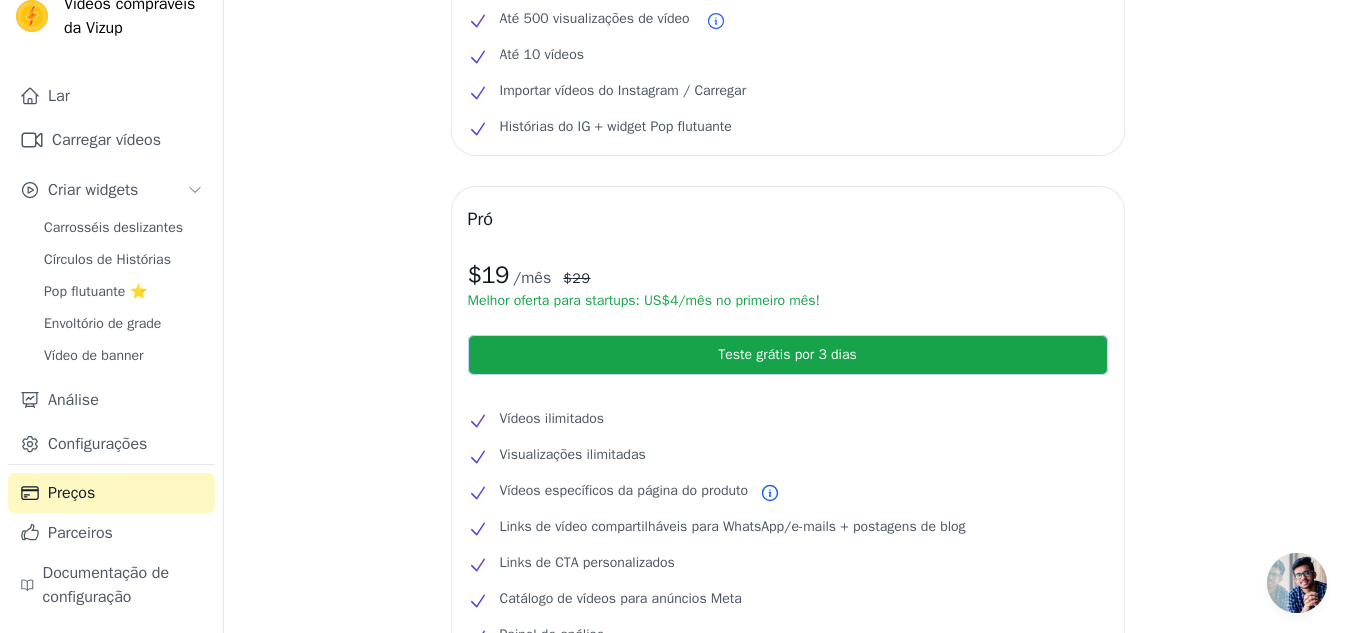 scroll, scrollTop: 0, scrollLeft: 0, axis: both 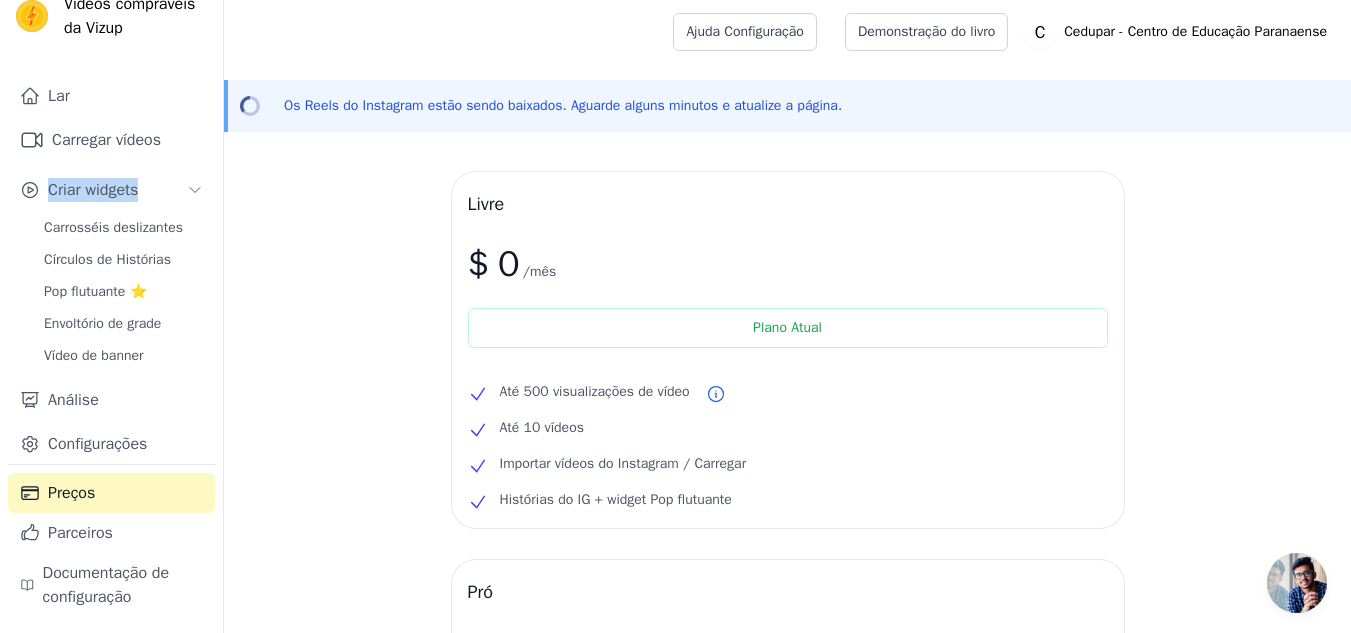 drag, startPoint x: 207, startPoint y: 201, endPoint x: 201, endPoint y: 159, distance: 42.426407 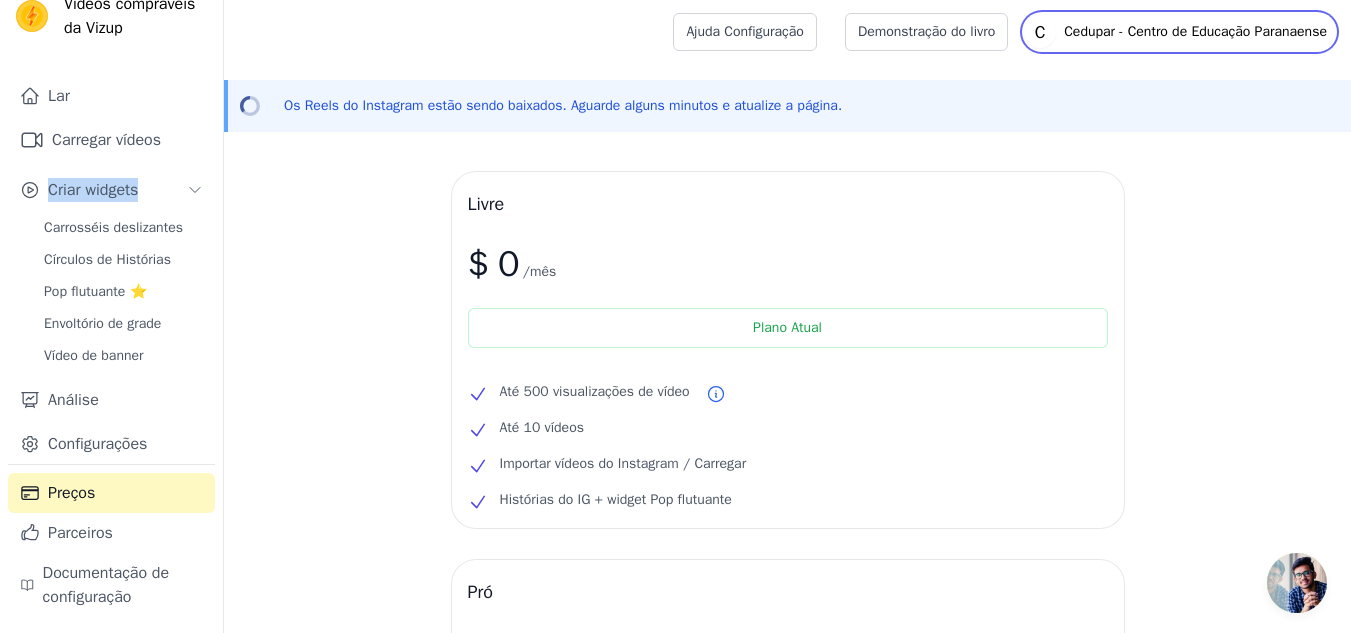 click on "Cedupar - Centro de Educação Paranaense" at bounding box center (1195, 31) 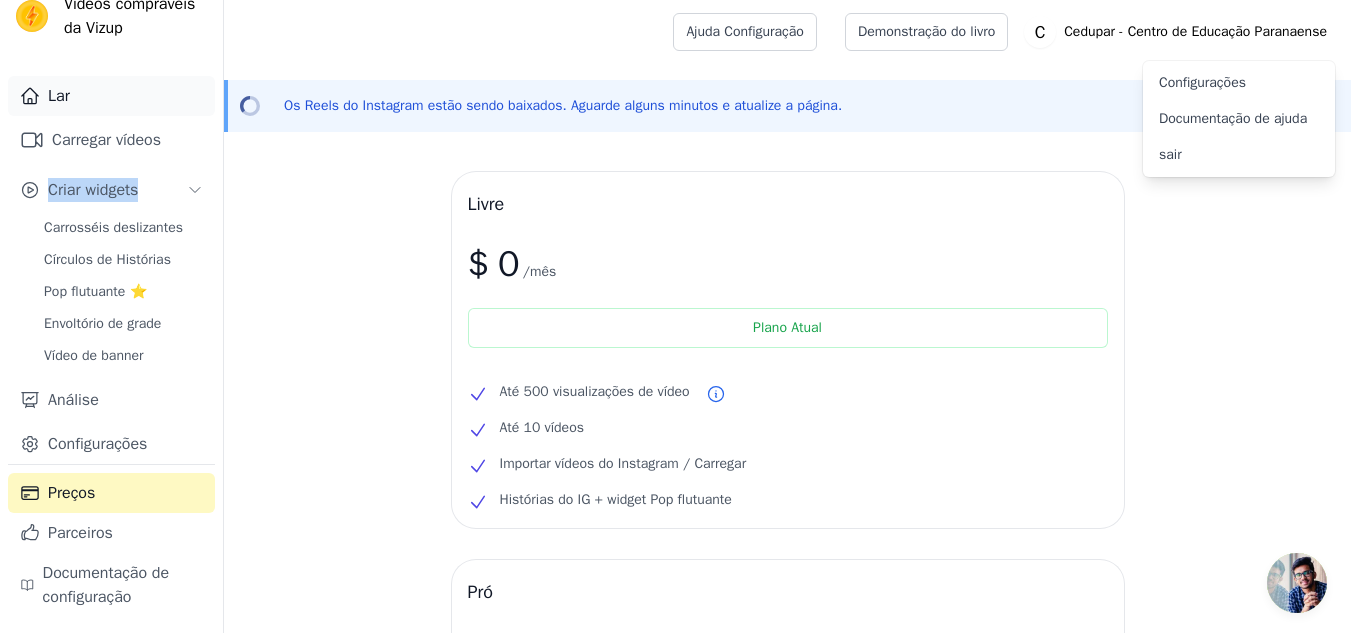 click on "Lar" at bounding box center (59, 96) 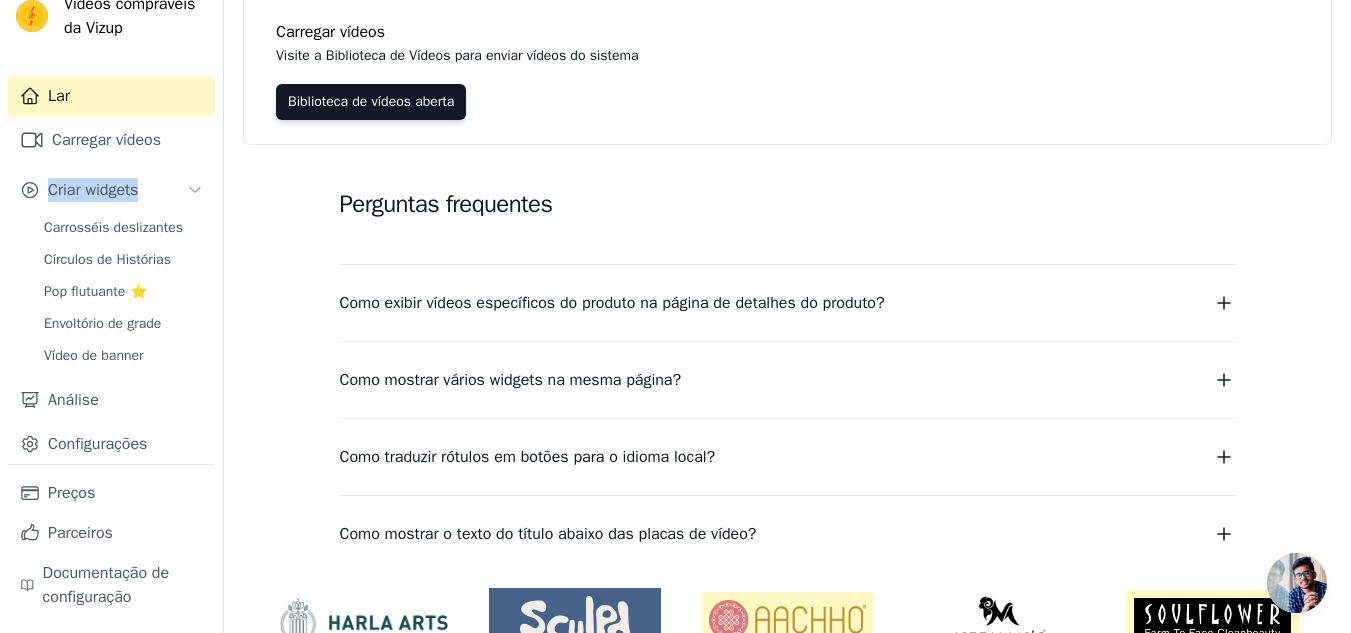 scroll, scrollTop: 0, scrollLeft: 0, axis: both 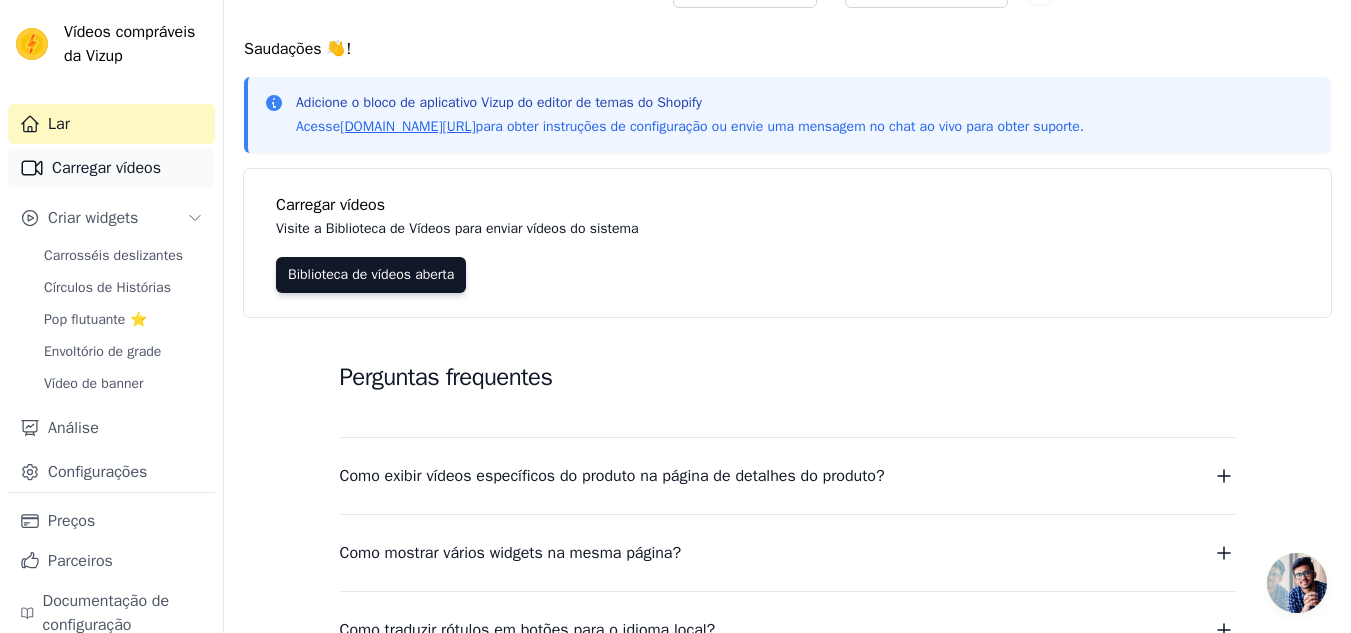 click on "Carregar vídeos" at bounding box center (106, 168) 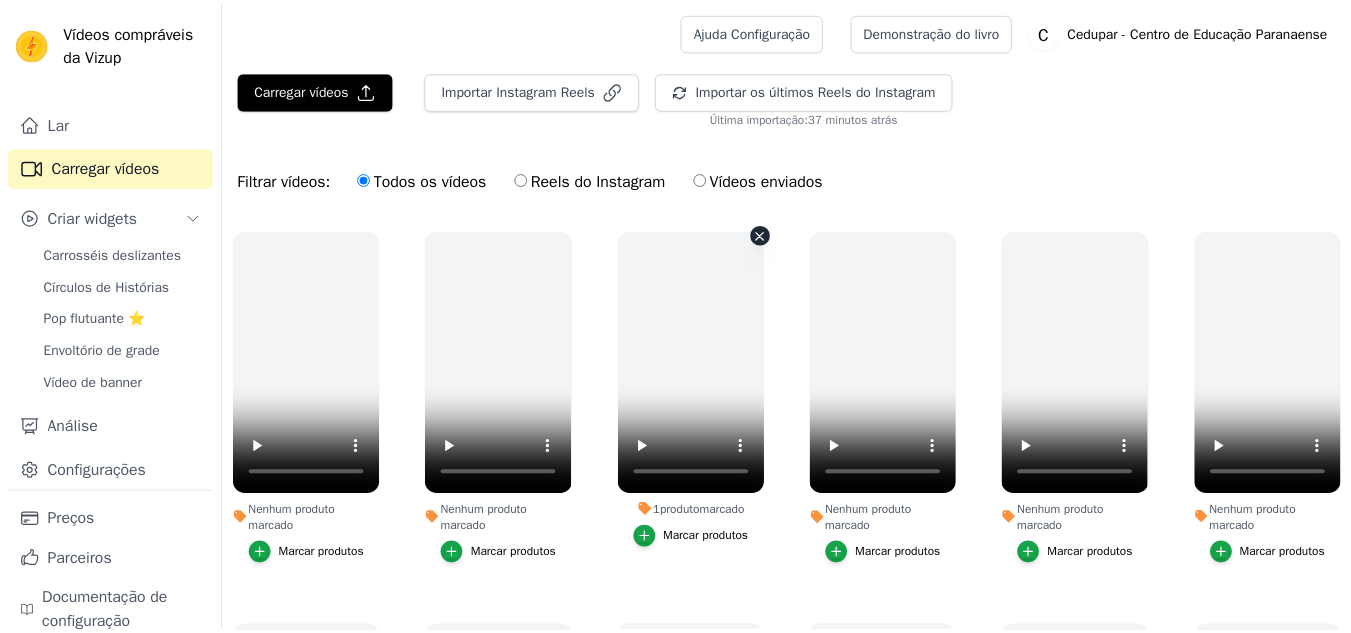 scroll, scrollTop: 0, scrollLeft: 0, axis: both 